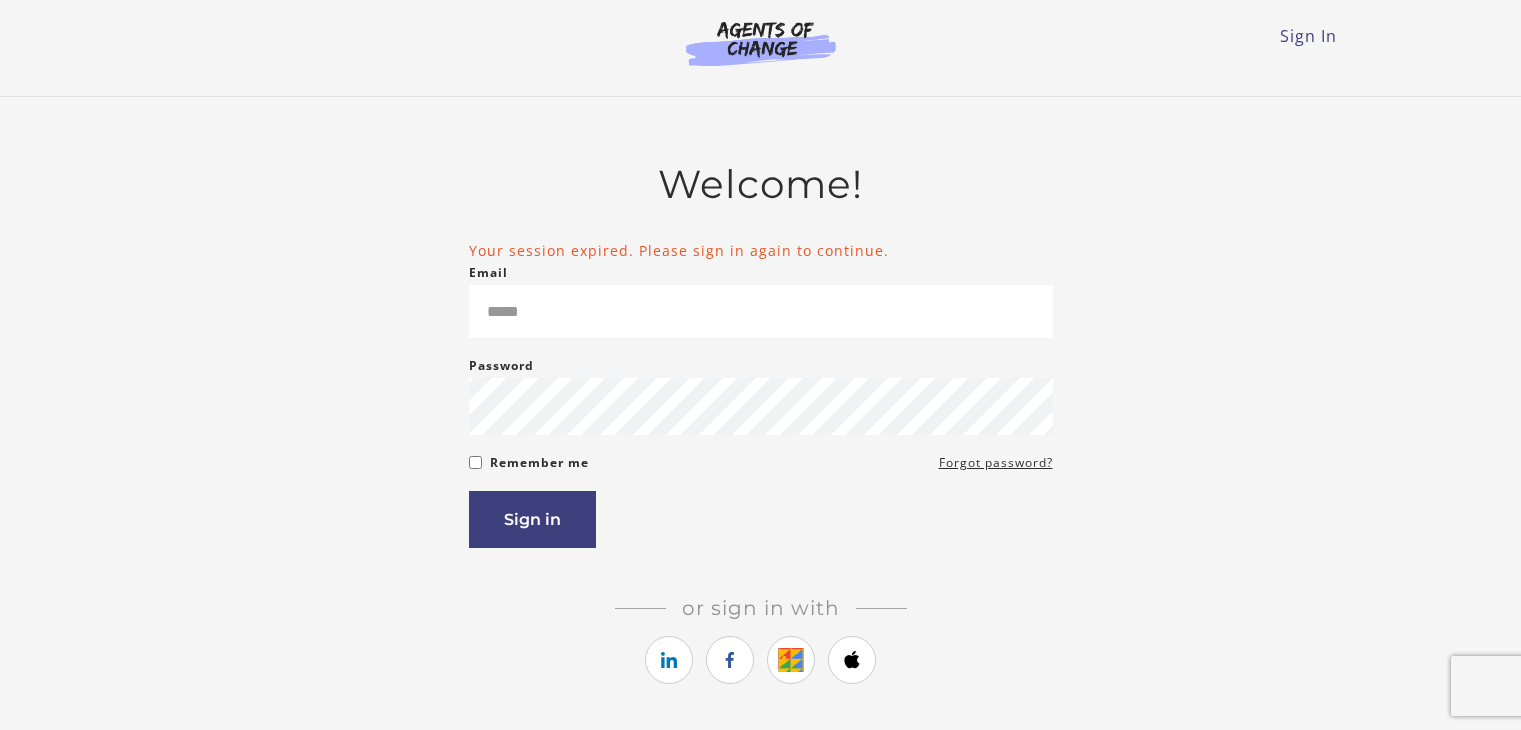 scroll, scrollTop: 0, scrollLeft: 0, axis: both 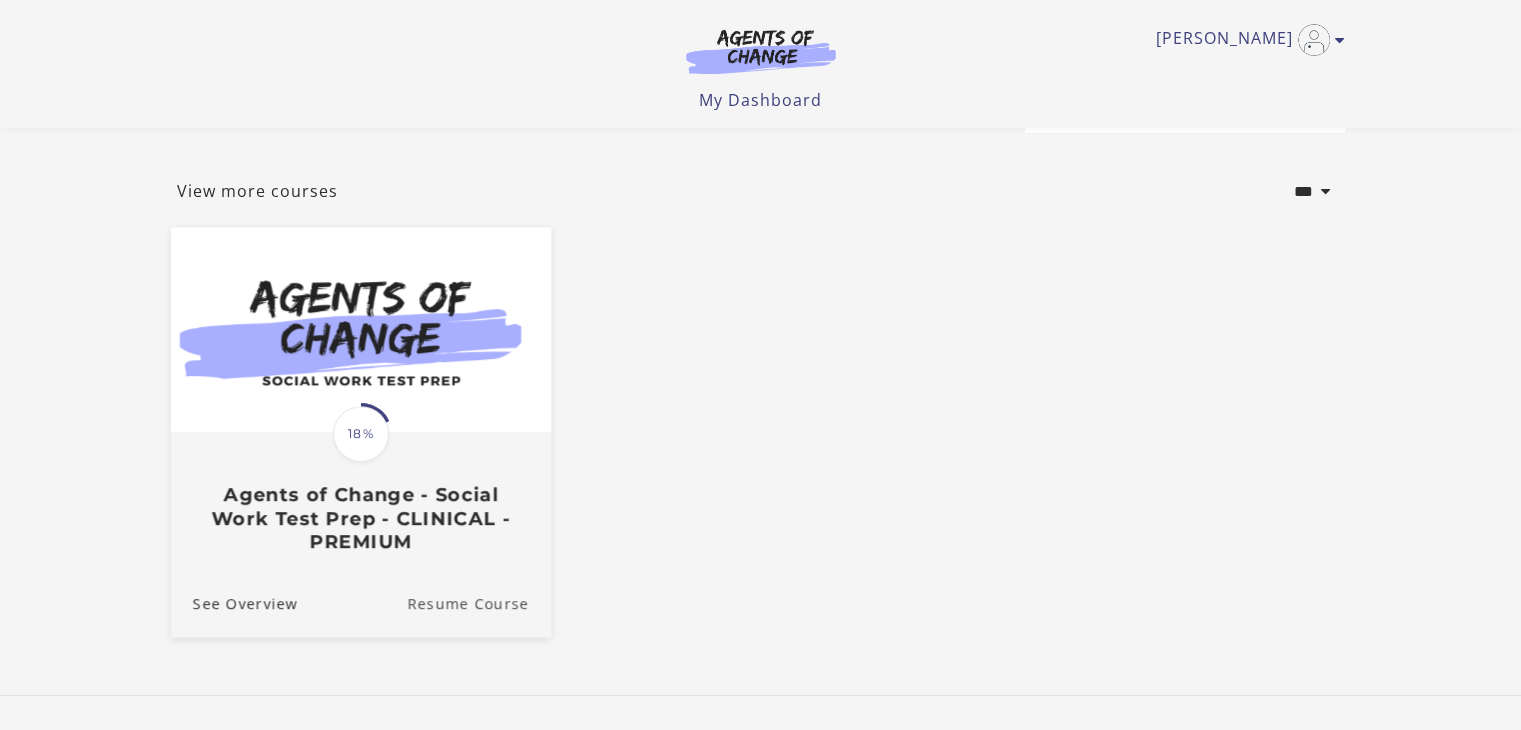 click on "Resume Course" at bounding box center [479, 603] 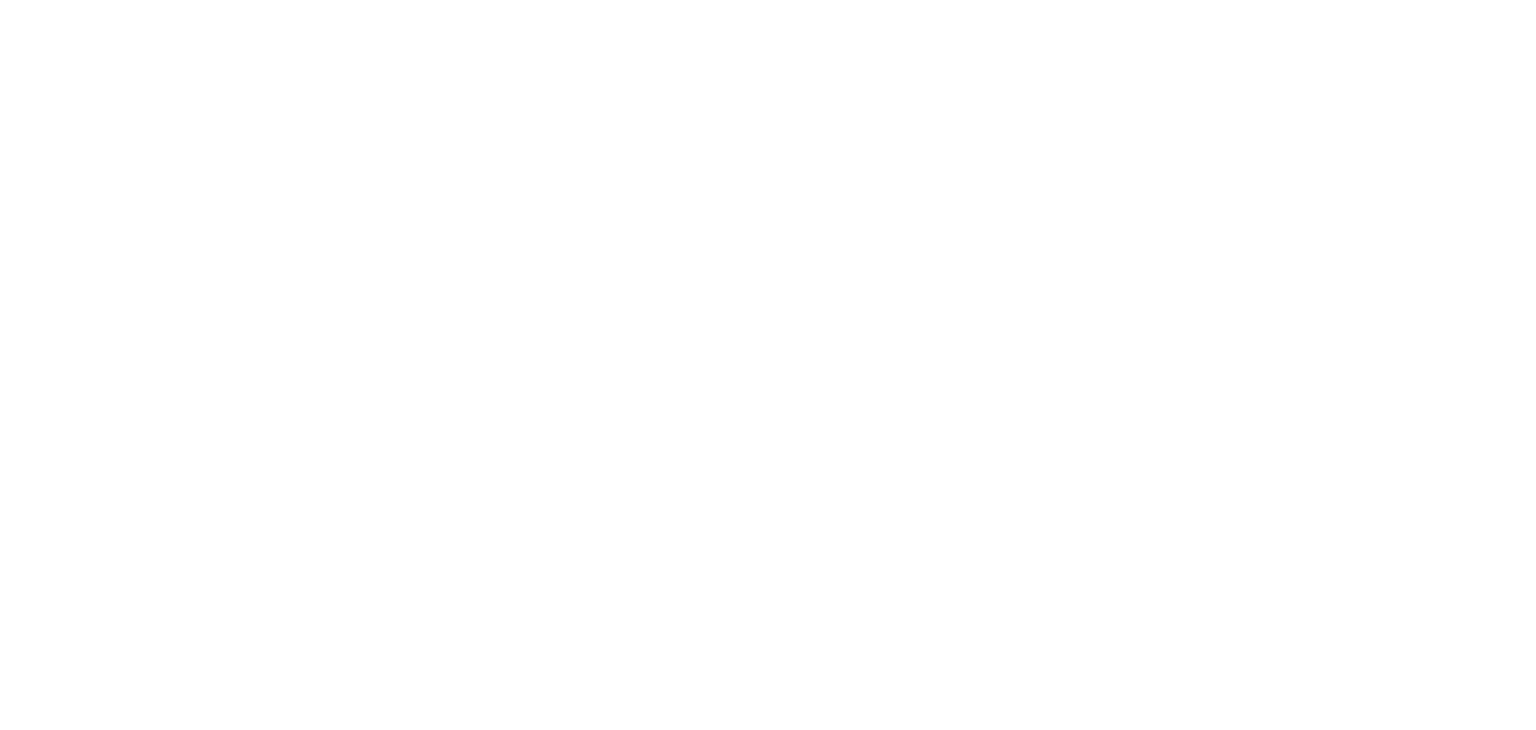 scroll, scrollTop: 0, scrollLeft: 0, axis: both 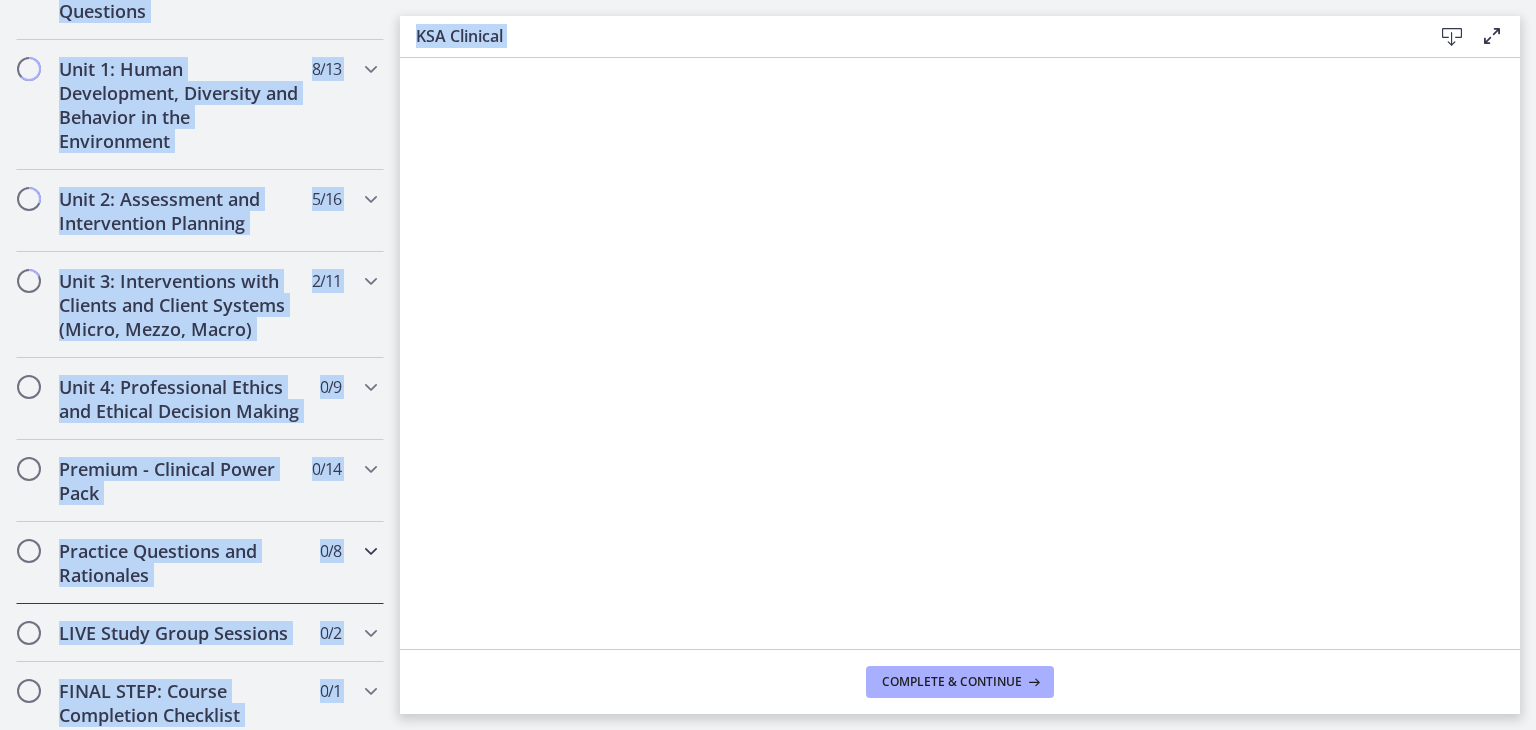 click on "Practice Questions and Rationales" at bounding box center (181, 563) 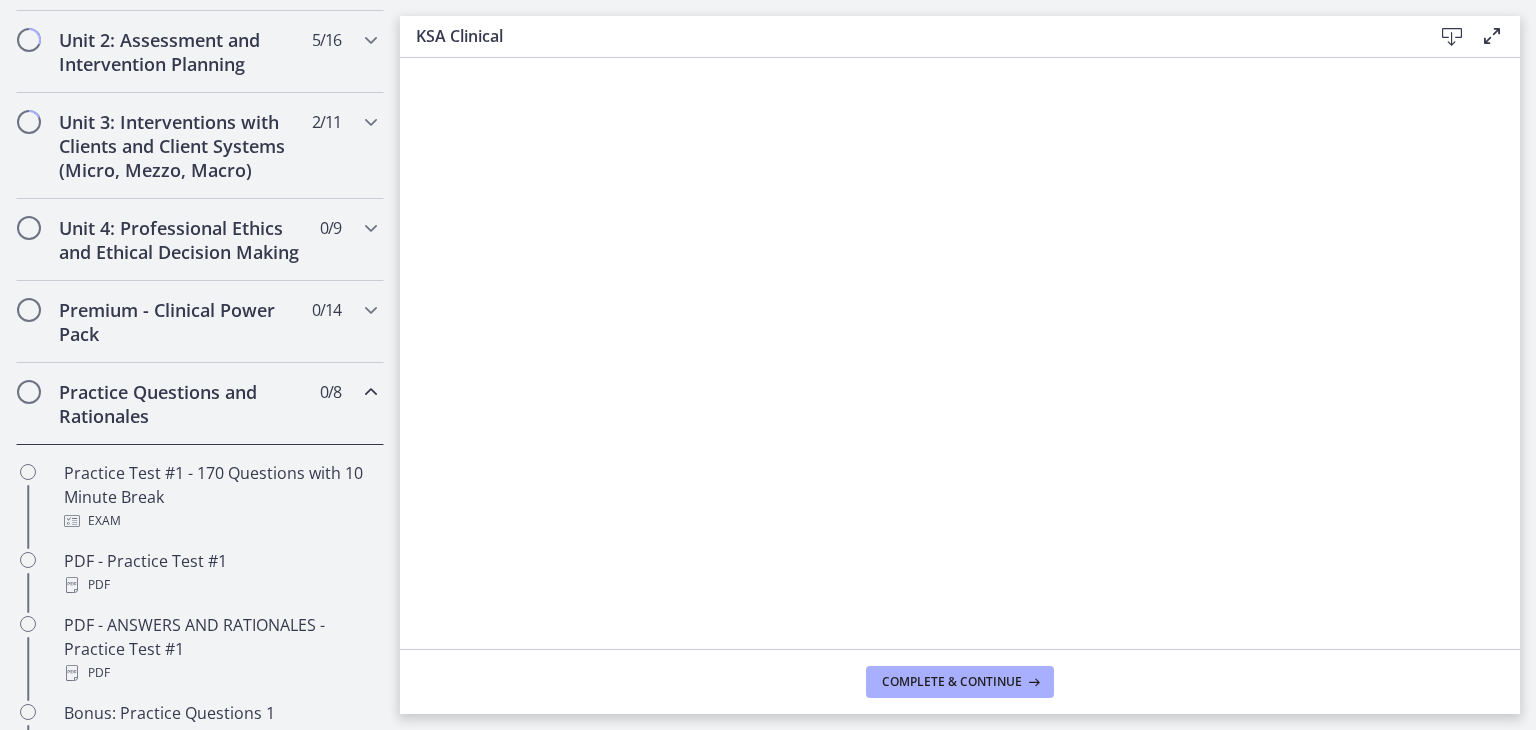scroll, scrollTop: 529, scrollLeft: 0, axis: vertical 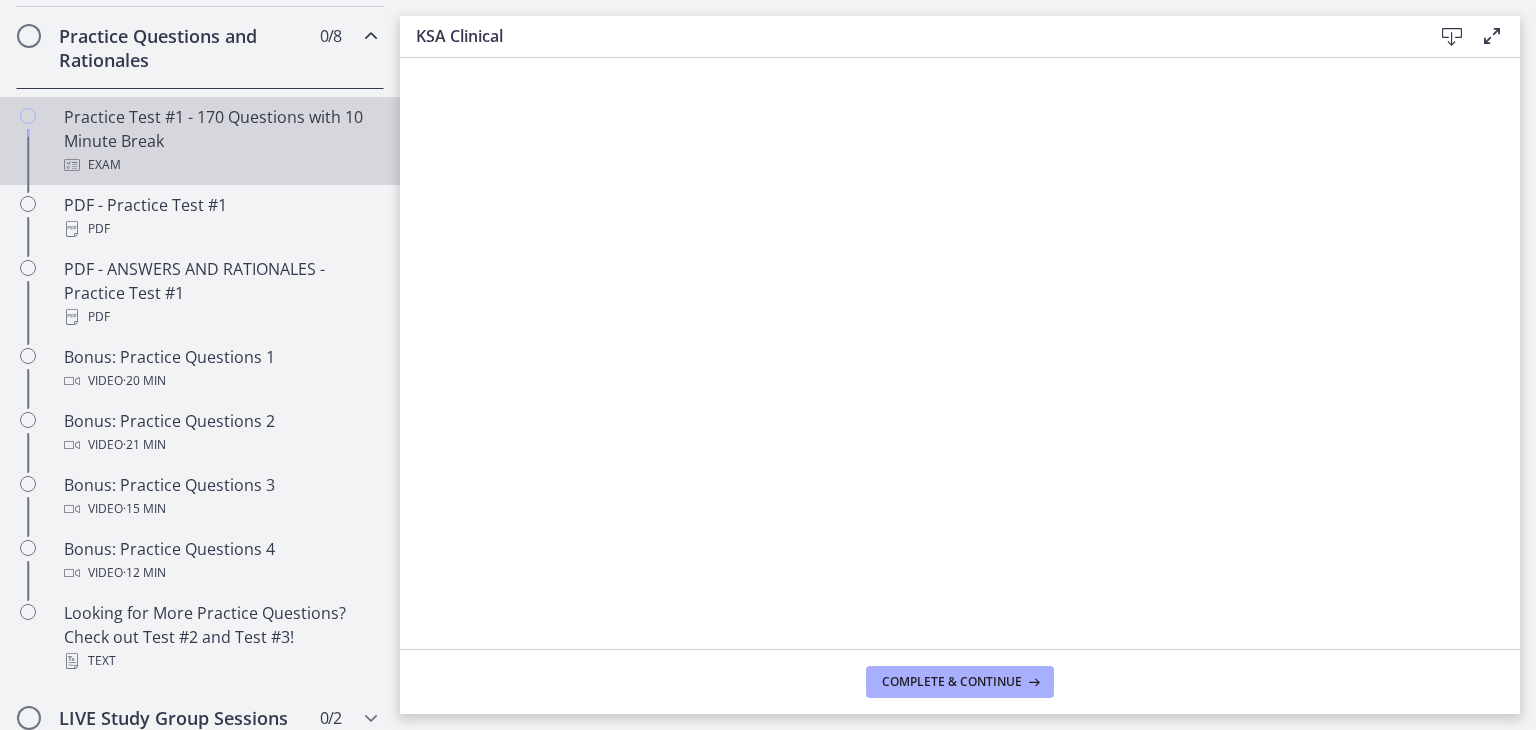 click on "Practice Test #1 - 170 Questions with 10 Minute Break
Exam" at bounding box center [220, 141] 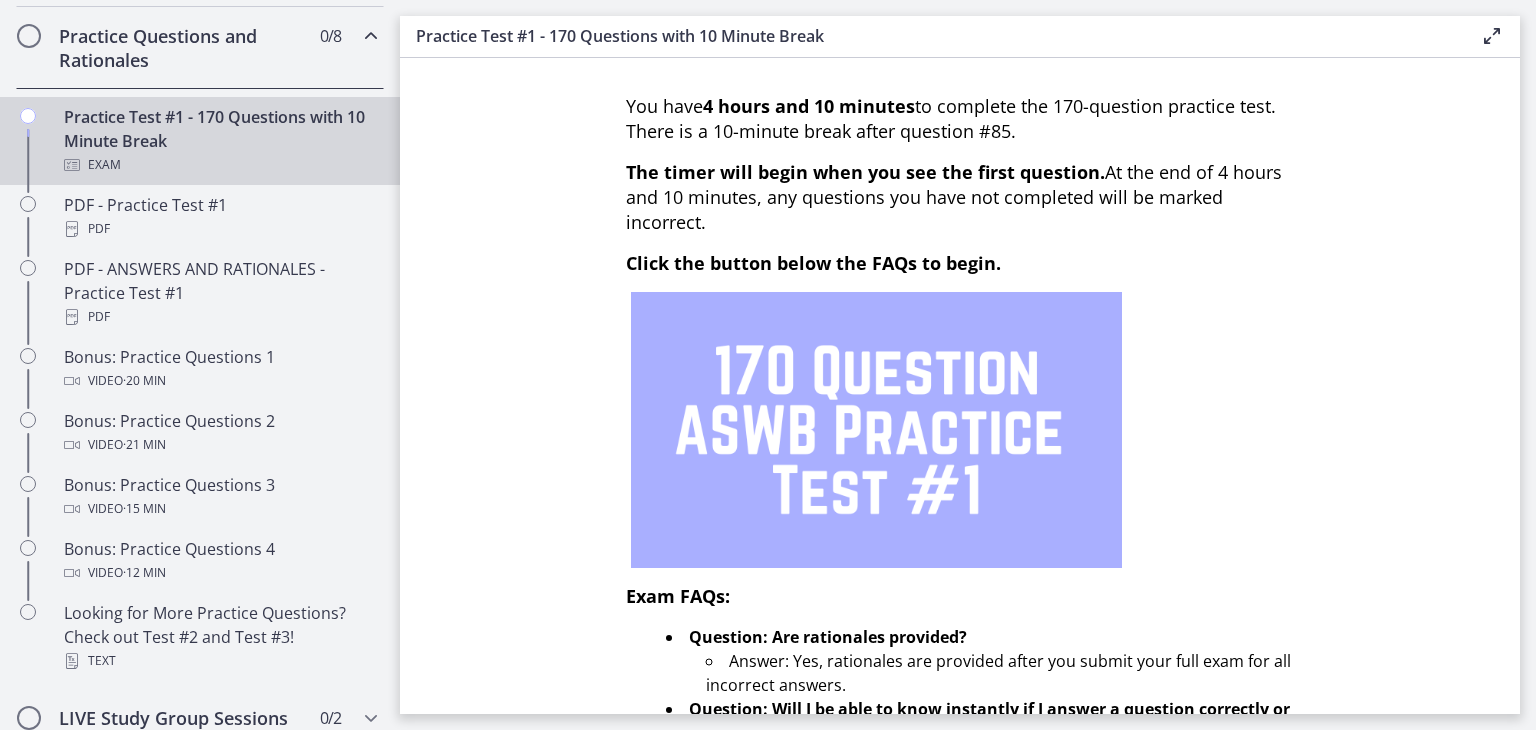 scroll, scrollTop: 0, scrollLeft: 0, axis: both 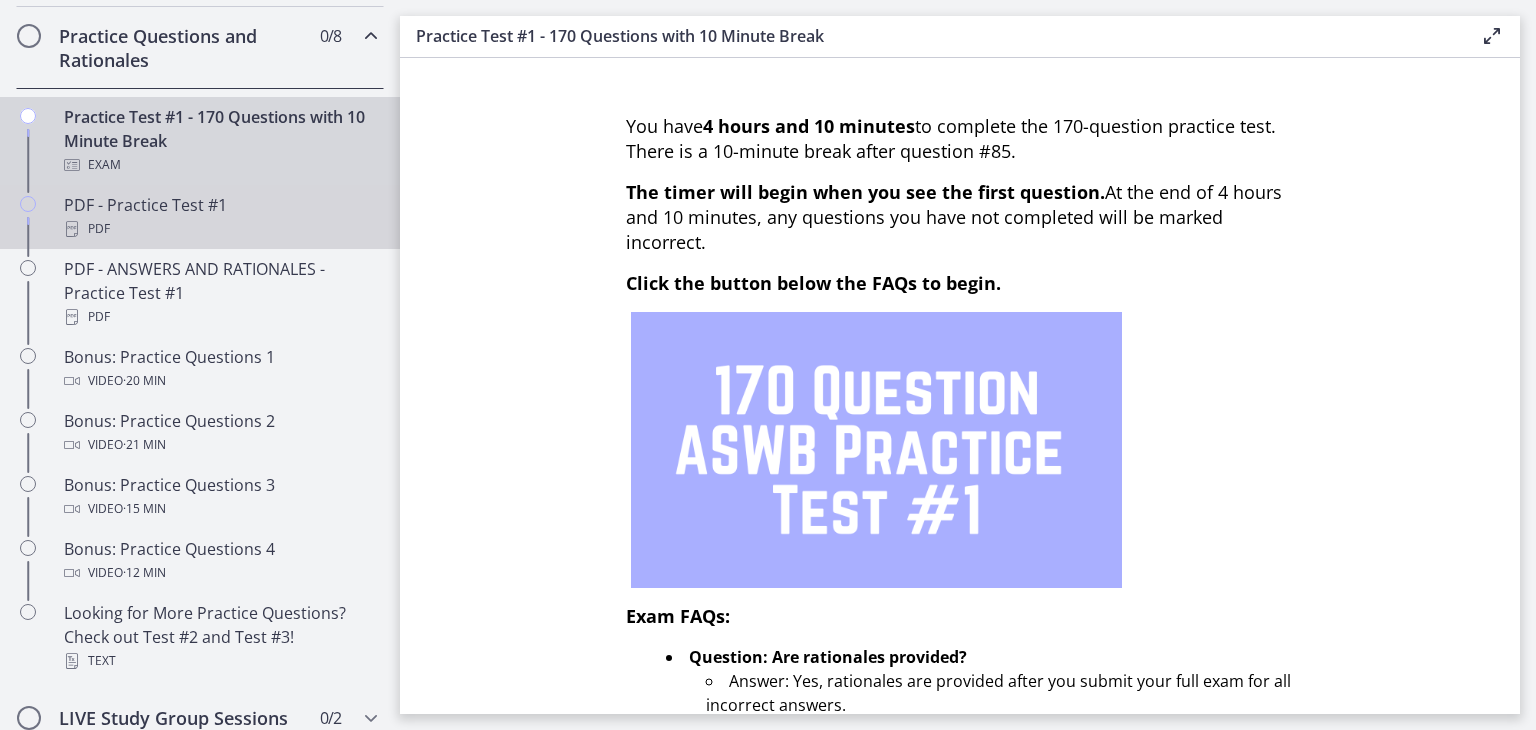 click on "PDF - Practice Test #1
PDF" at bounding box center (220, 217) 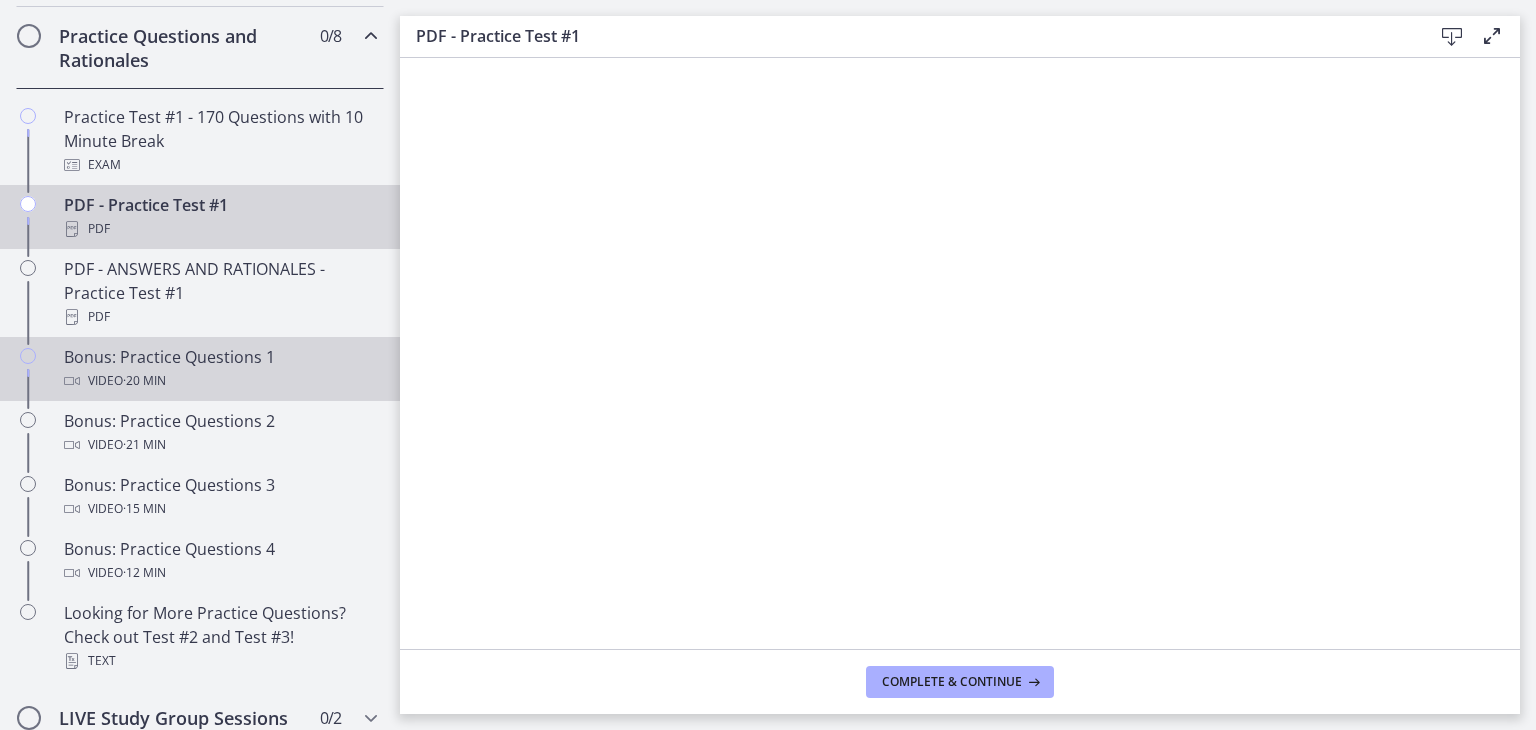 click on "Bonus: Practice Questions 1
Video
·  20 min" at bounding box center [220, 369] 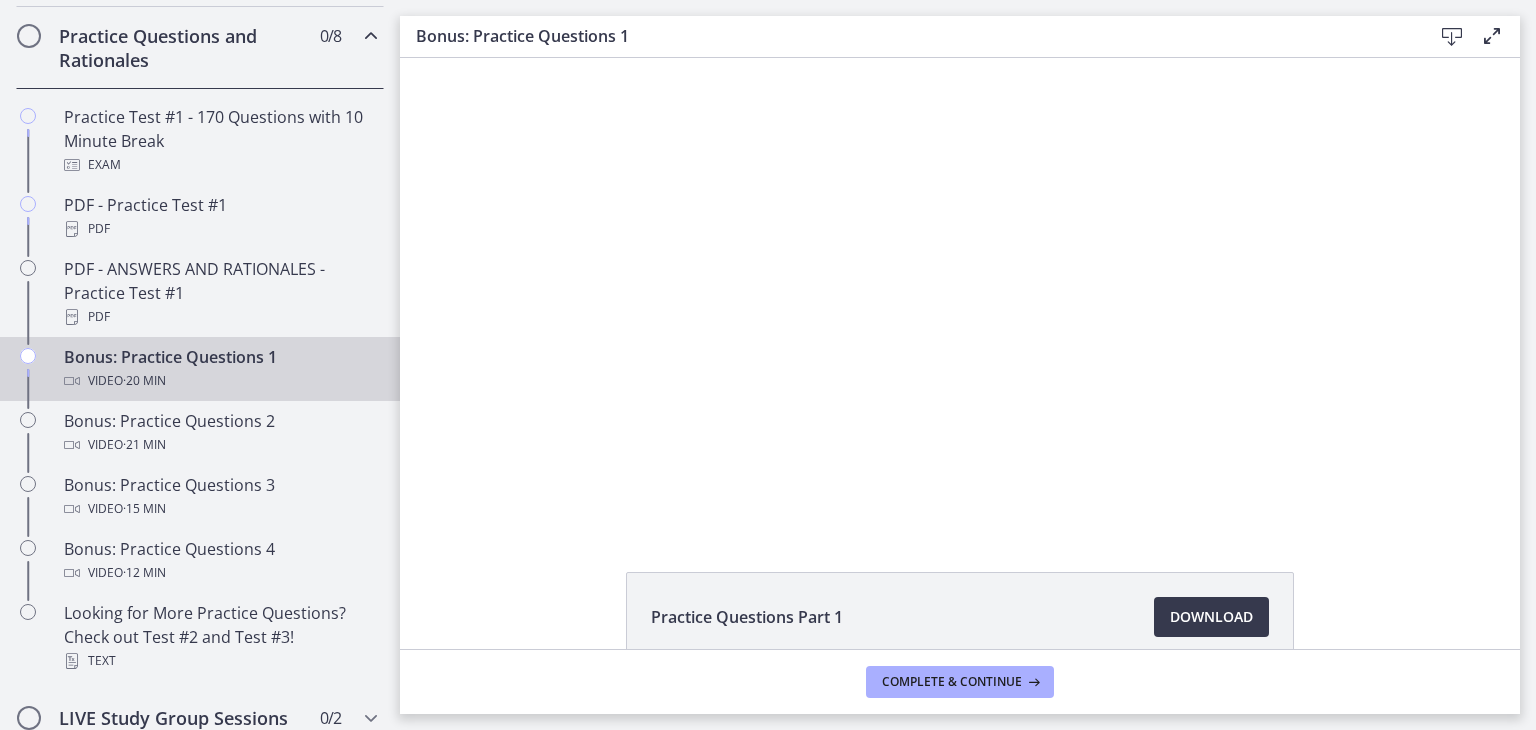 scroll, scrollTop: 0, scrollLeft: 0, axis: both 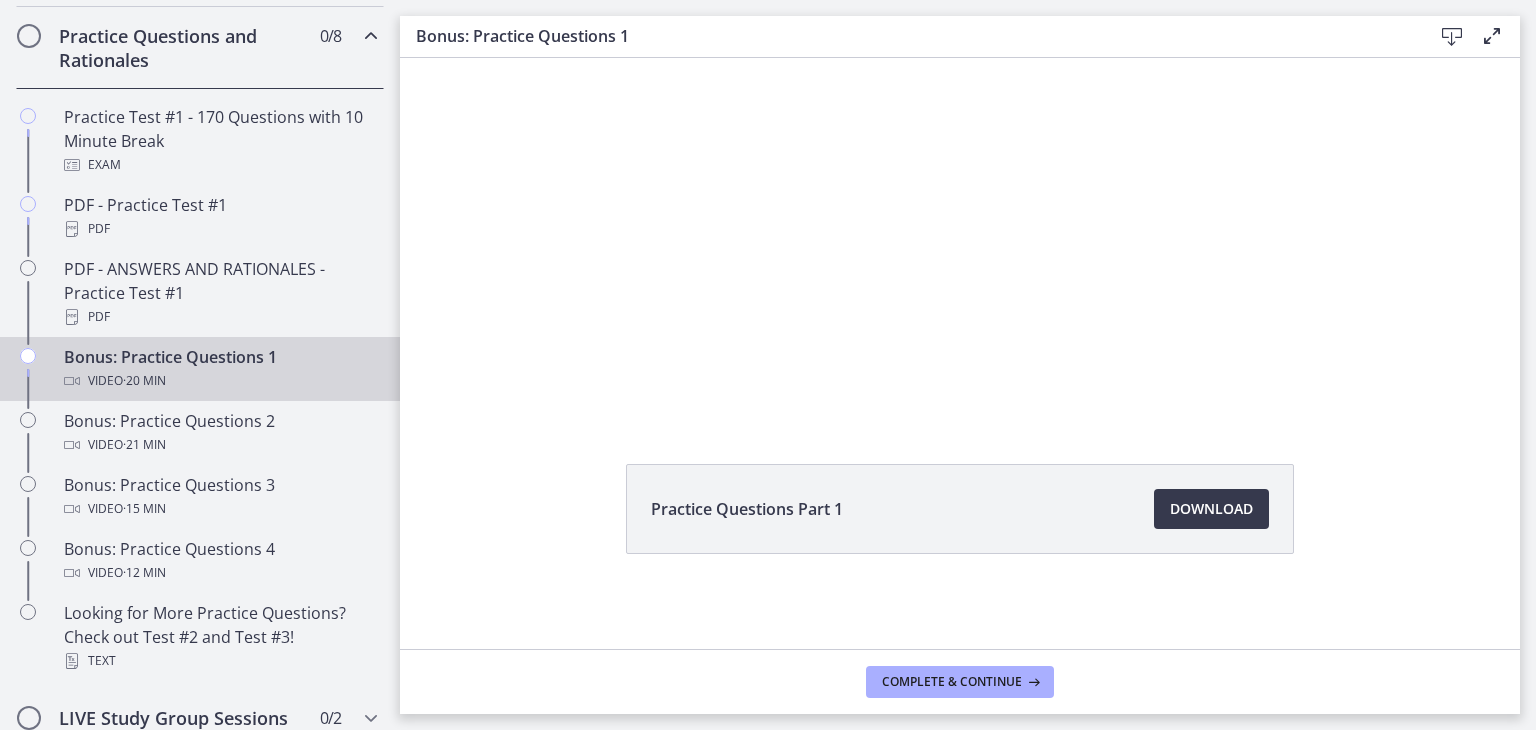 drag, startPoint x: 1498, startPoint y: 281, endPoint x: 1535, endPoint y: 531, distance: 252.72318 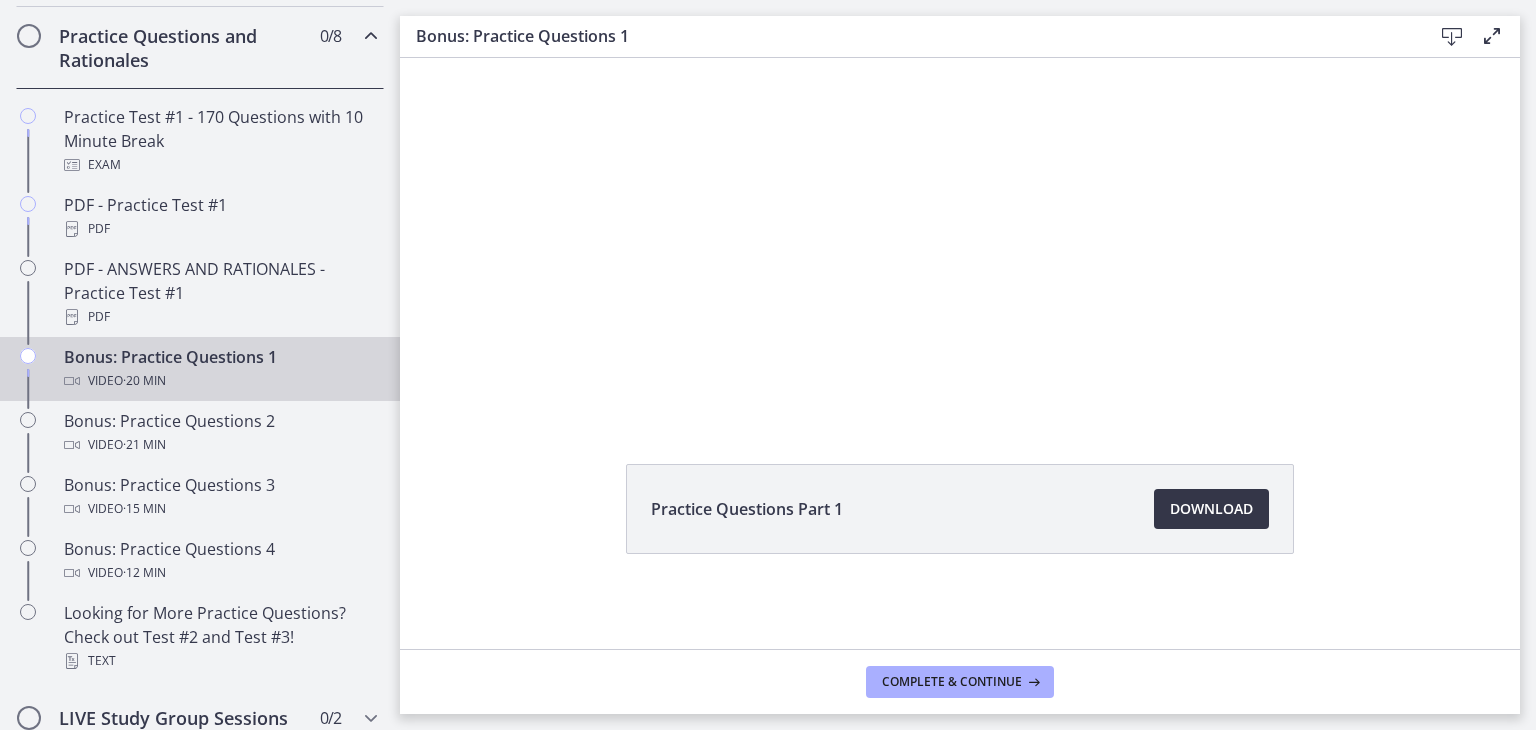 click on "Download
Opens in a new window" at bounding box center [1211, 509] 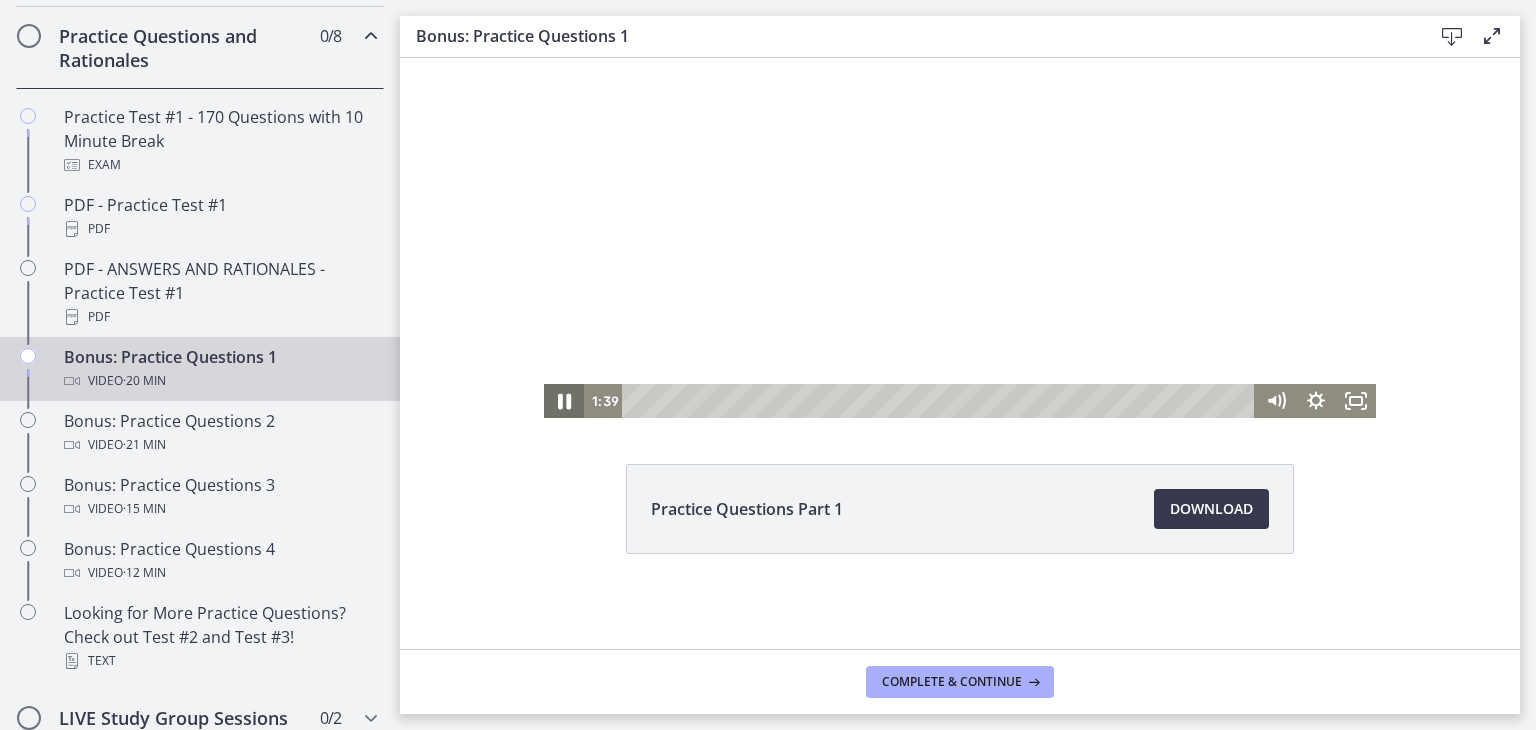 click 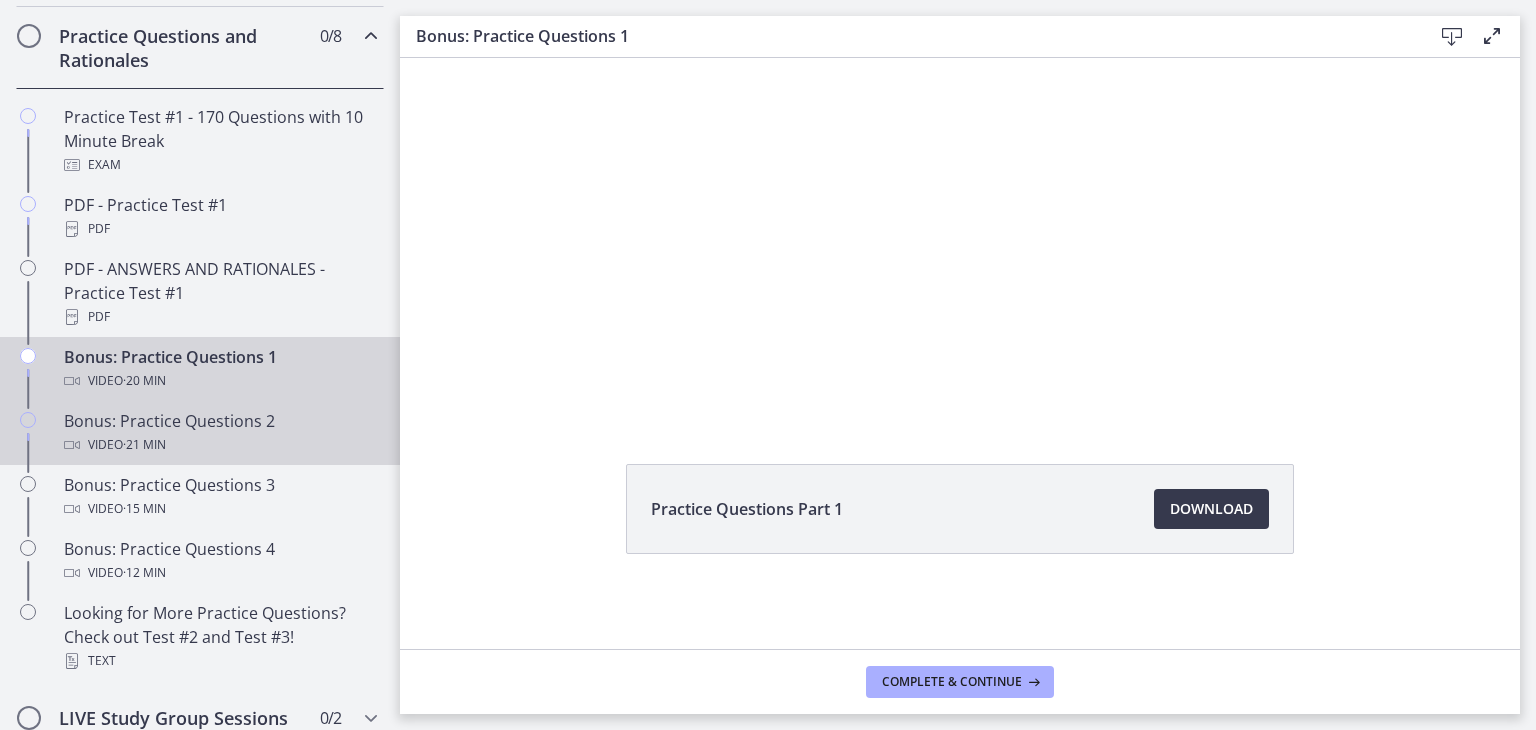 click on "Bonus: Practice Questions 2
Video
·  21 min" at bounding box center [220, 433] 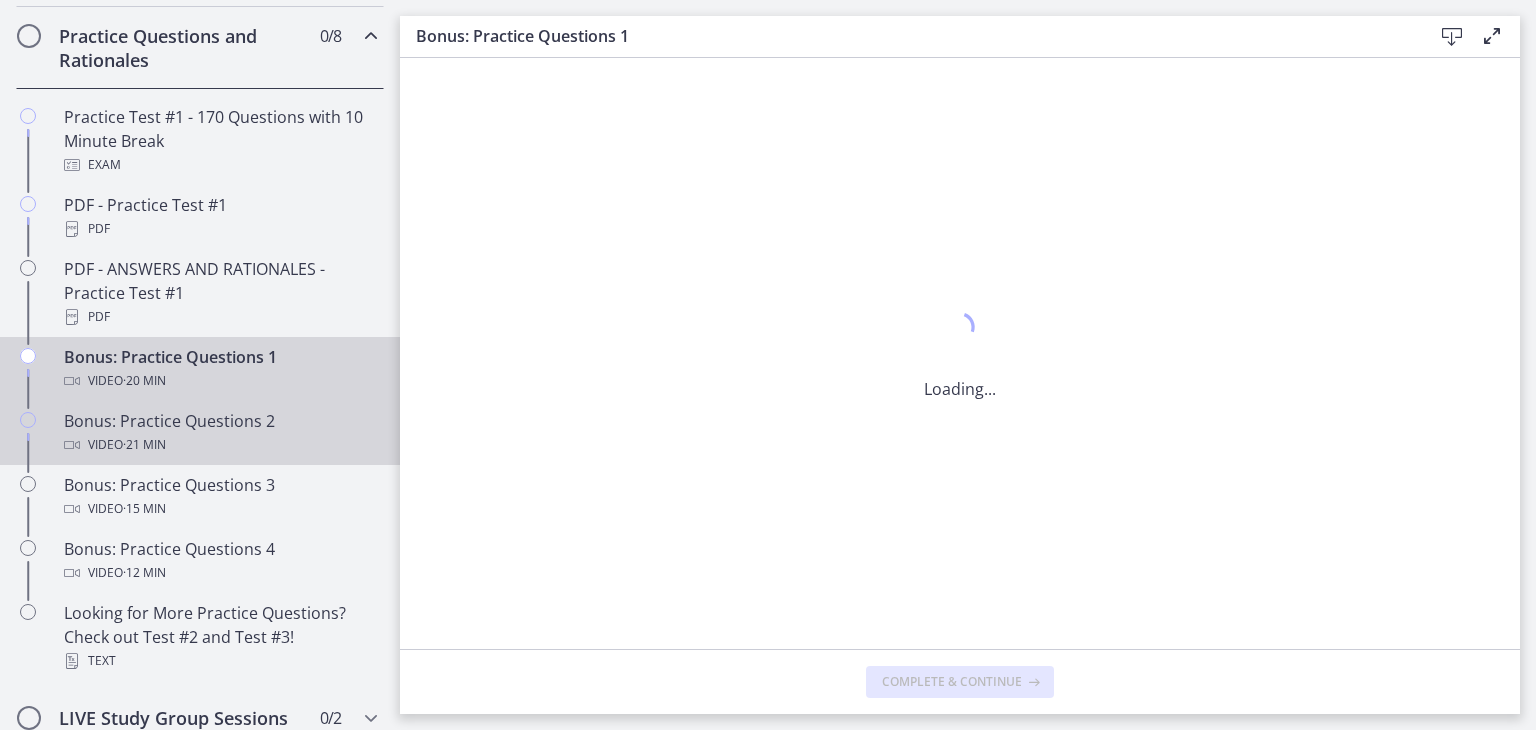scroll, scrollTop: 0, scrollLeft: 0, axis: both 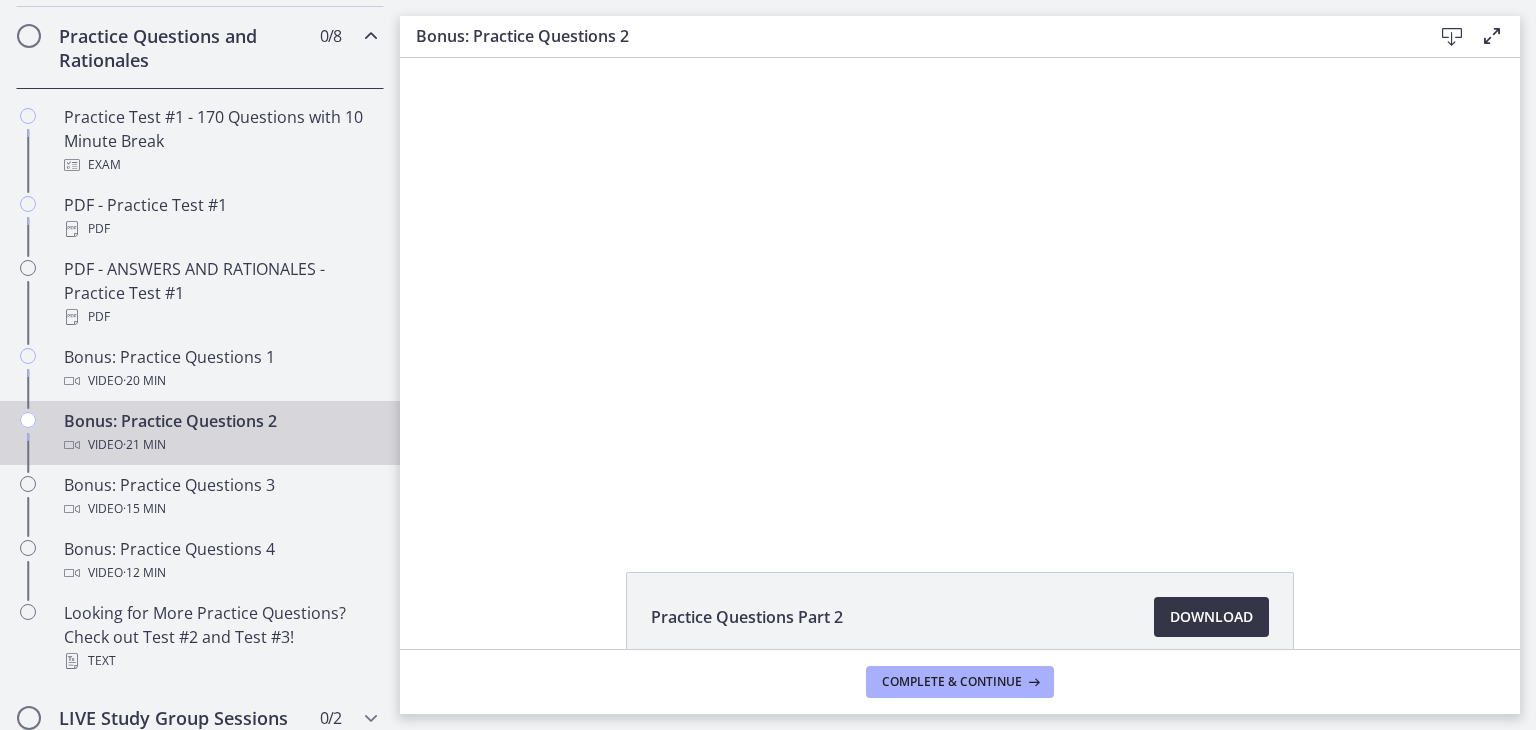 click on "Download
Opens in a new window" at bounding box center (1211, 617) 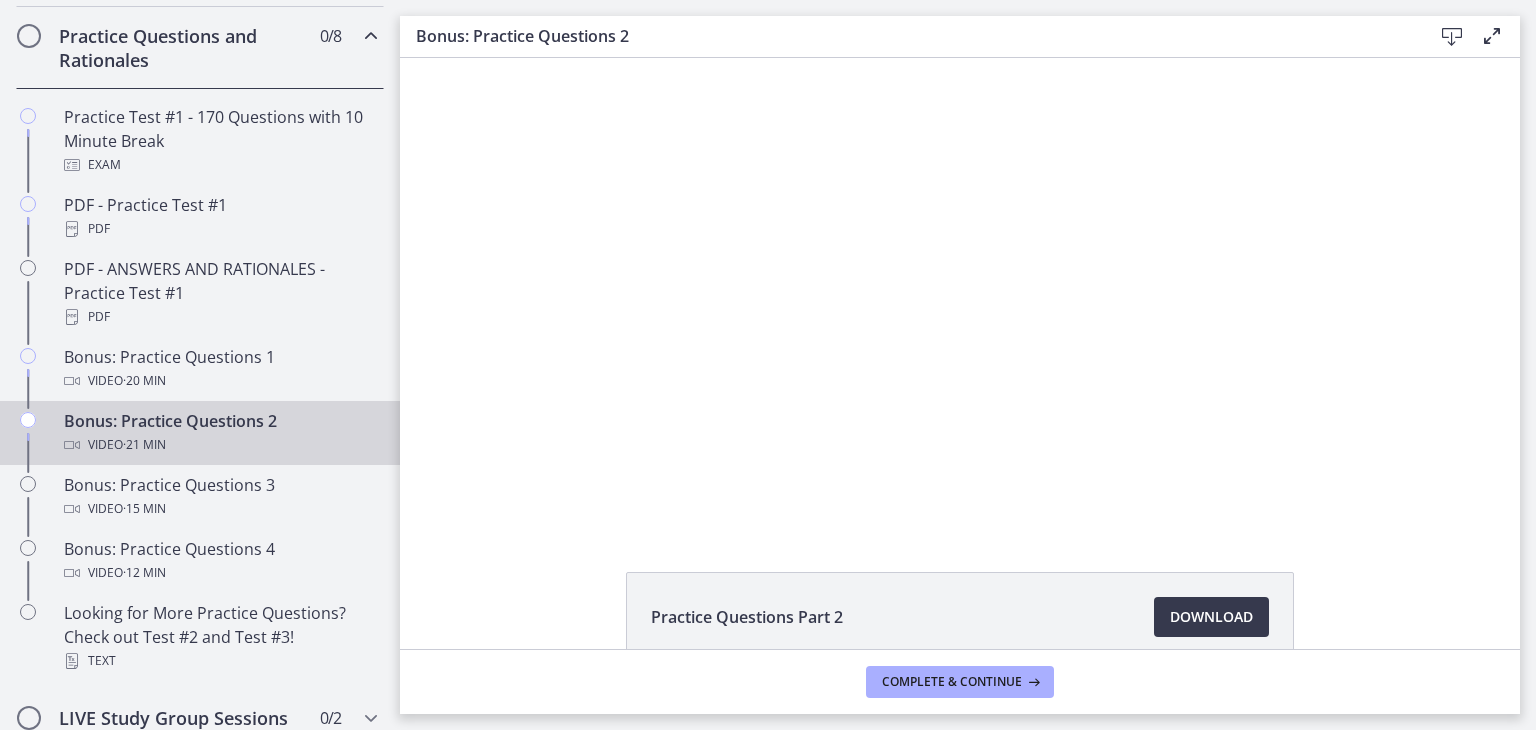 click on "Practice Questions Part 2
Download
Opens in a new window" at bounding box center (960, 665) 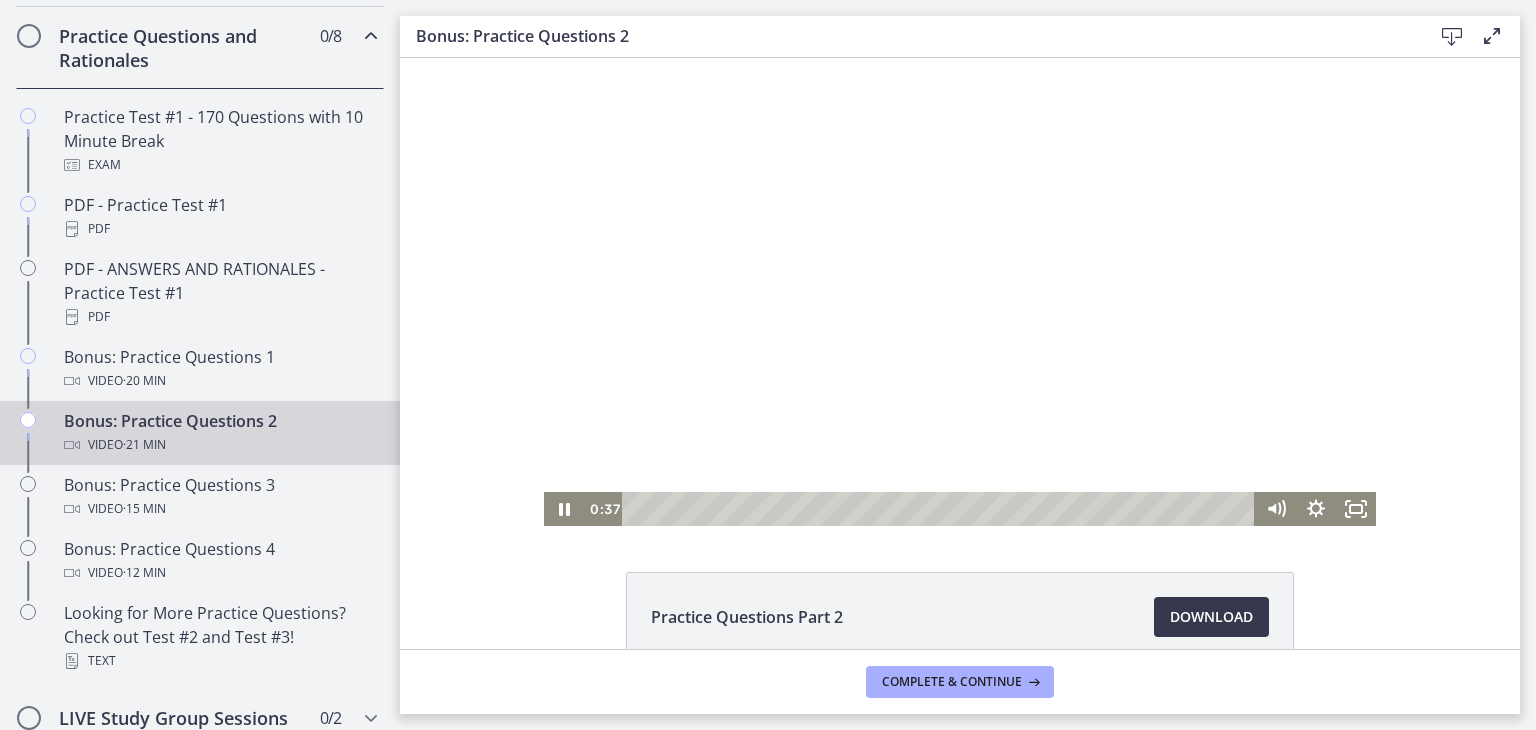 click at bounding box center (960, 292) 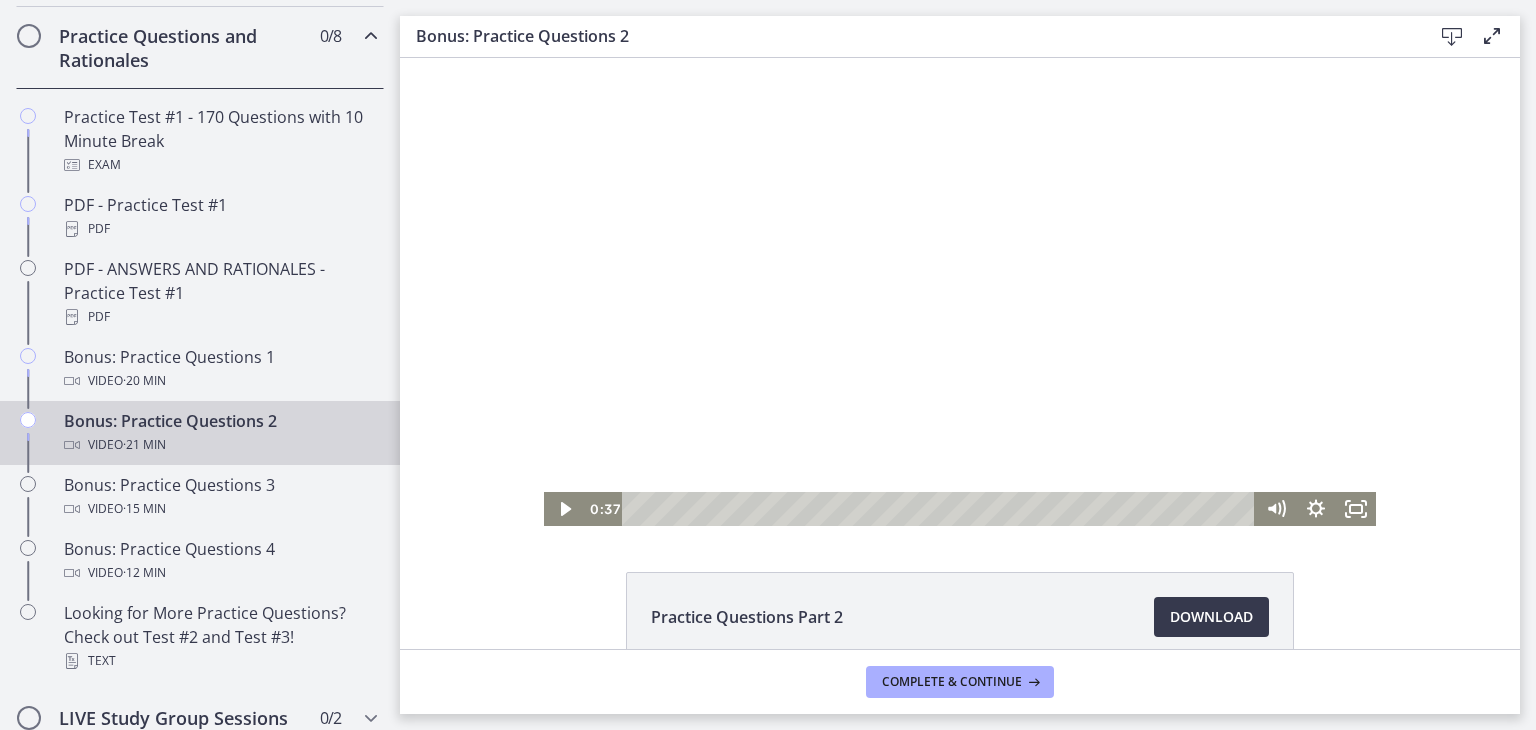 click at bounding box center (960, 292) 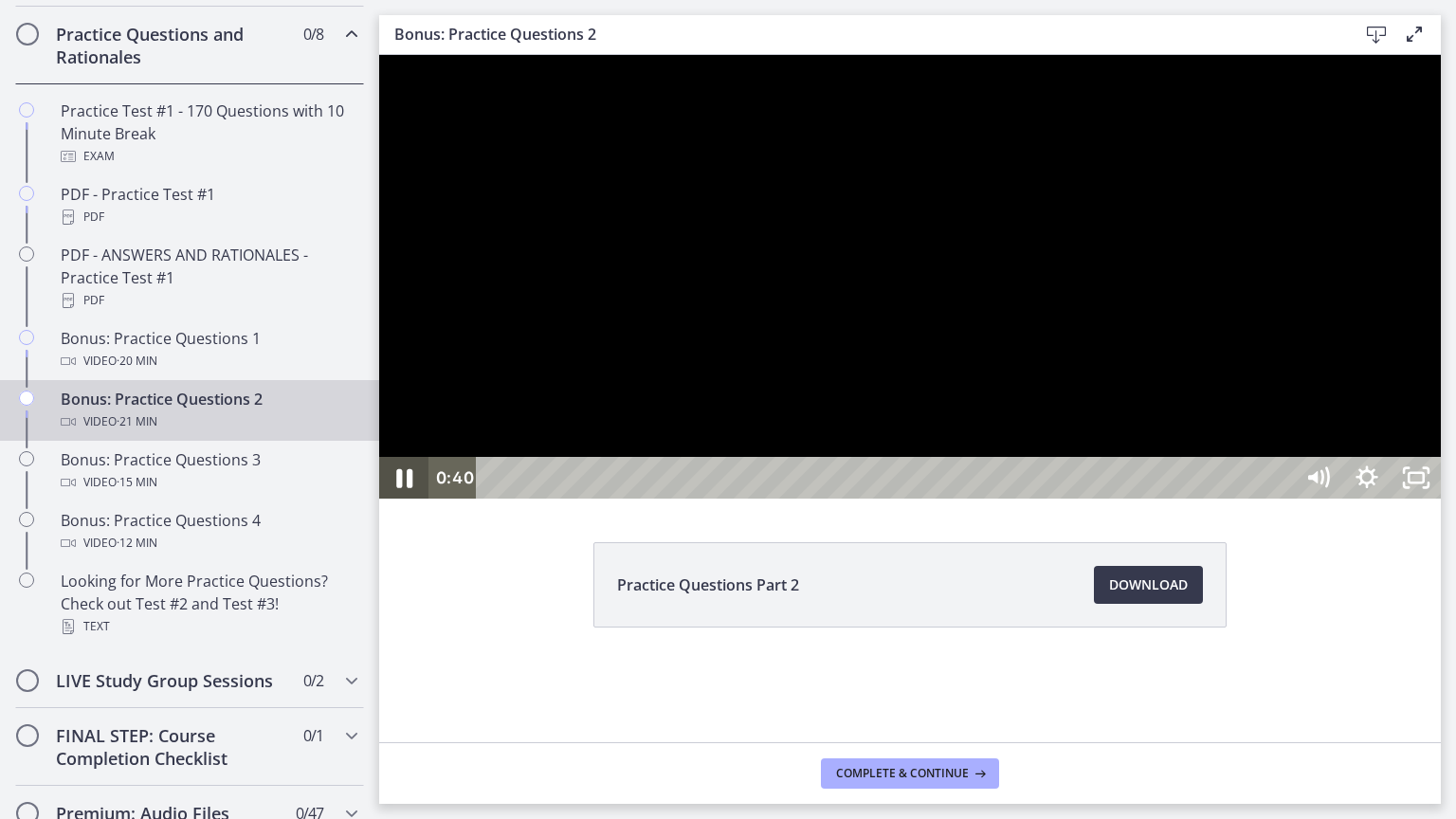 click 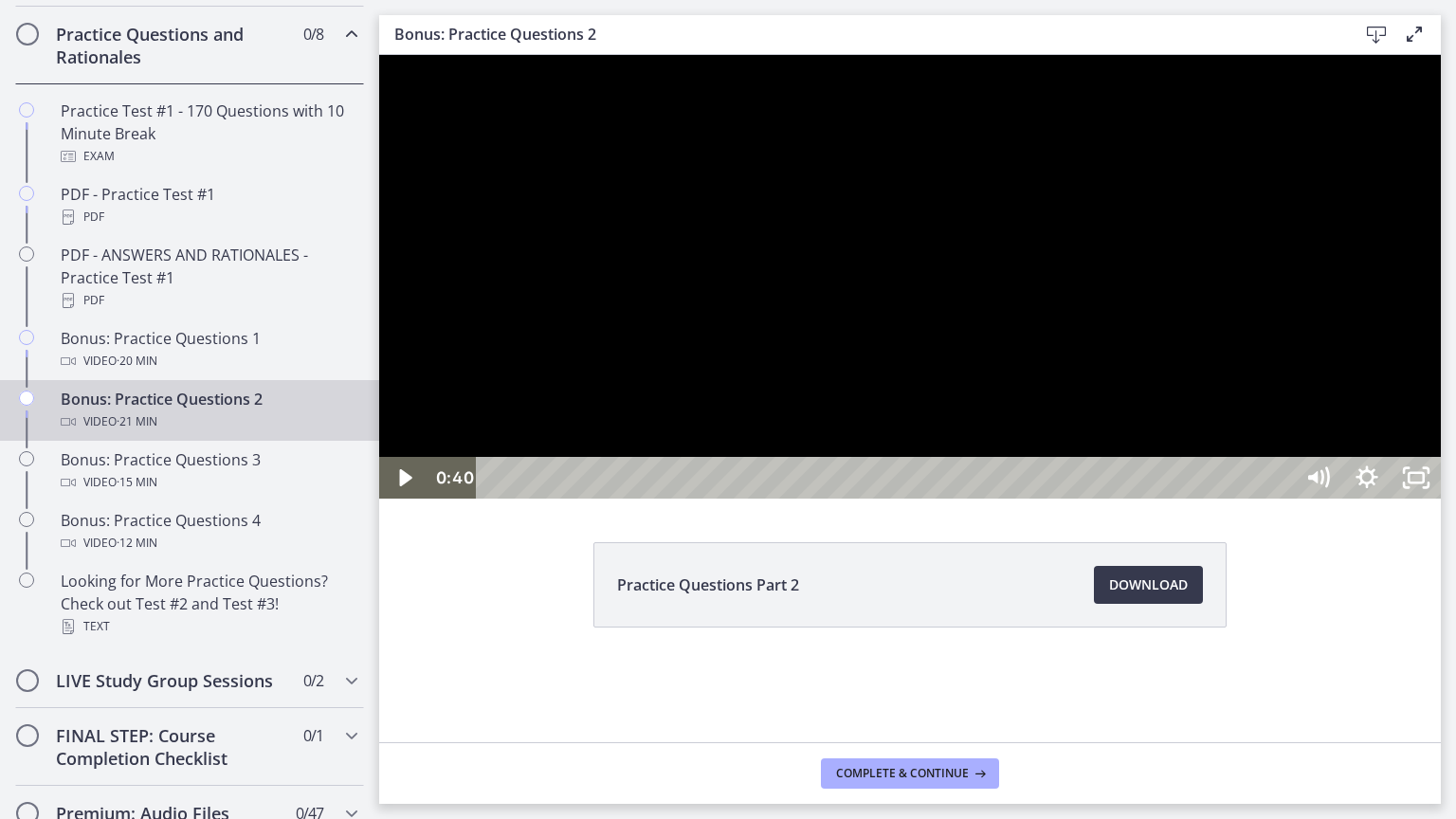 click at bounding box center (910, 277) 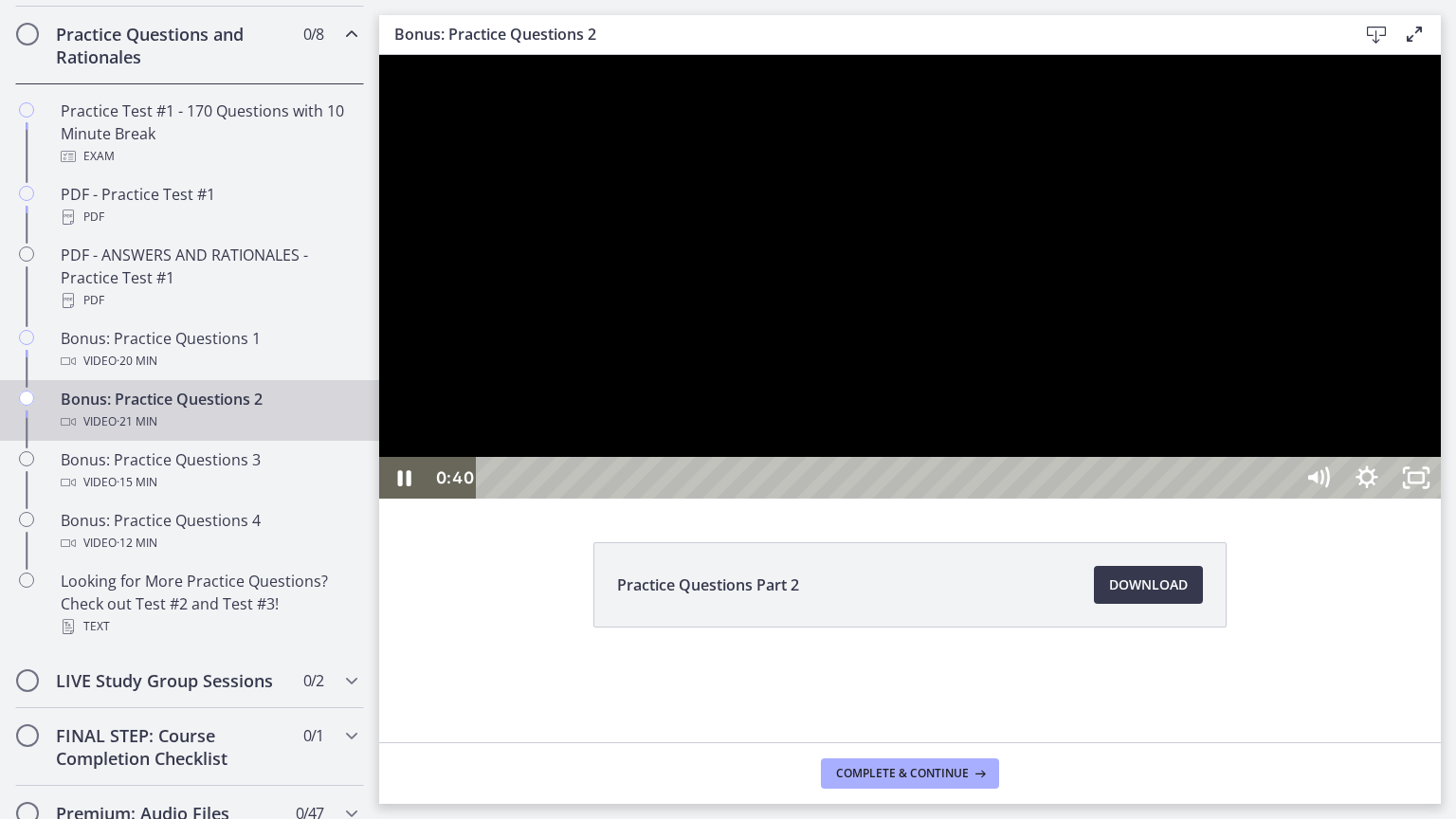 click at bounding box center (910, 277) 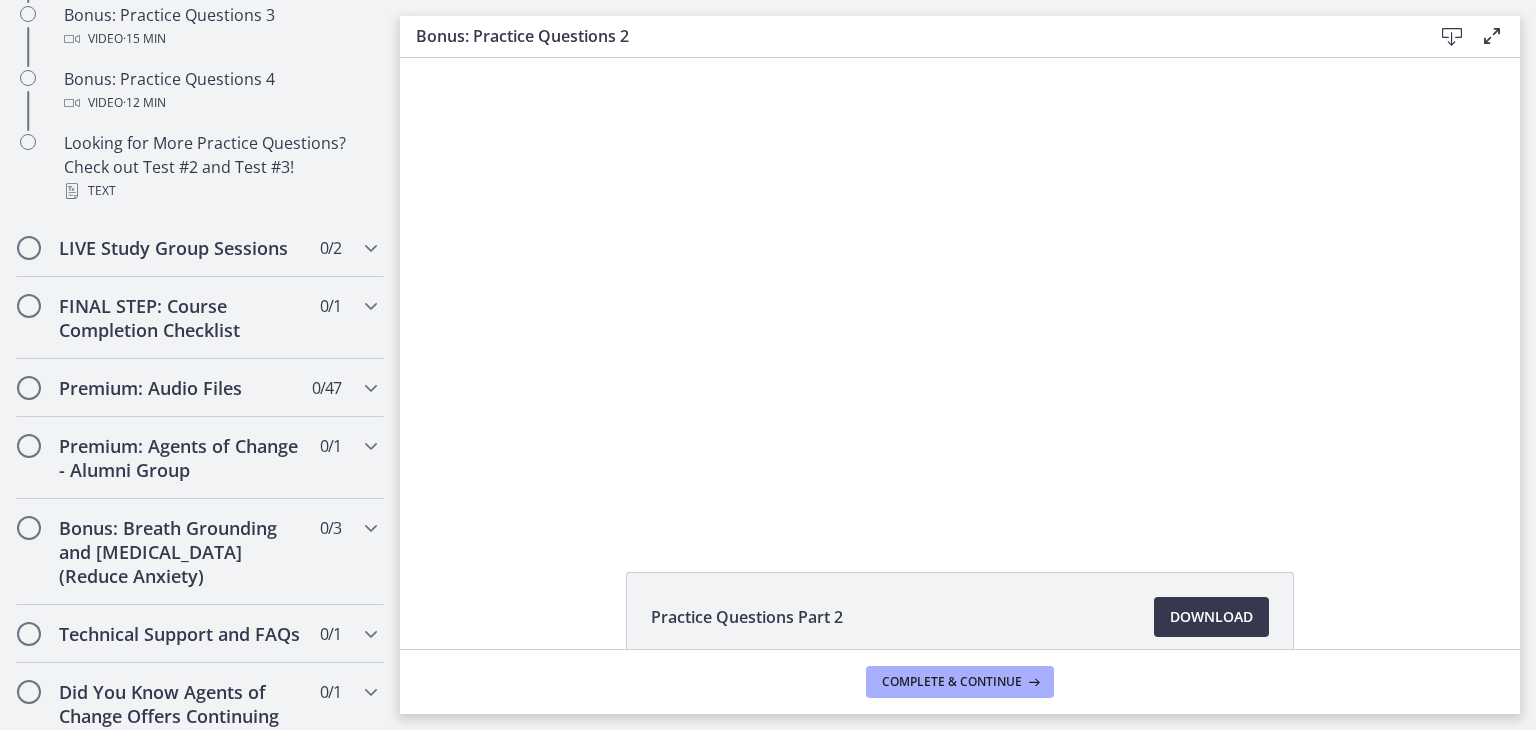 scroll, scrollTop: 1595, scrollLeft: 0, axis: vertical 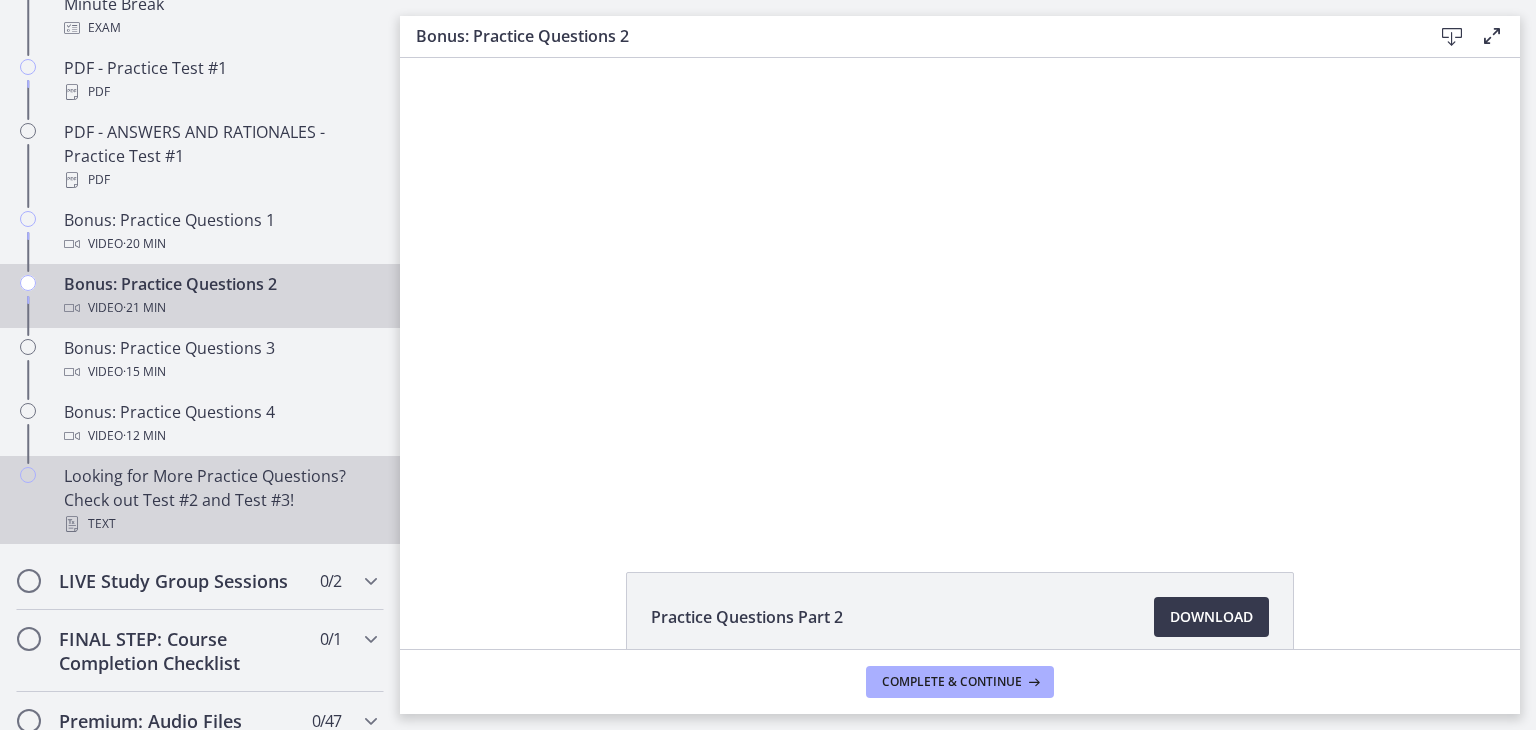 click on "Looking for More Practice Questions? Check out Test #2 and Test #3!
Text" at bounding box center [220, 500] 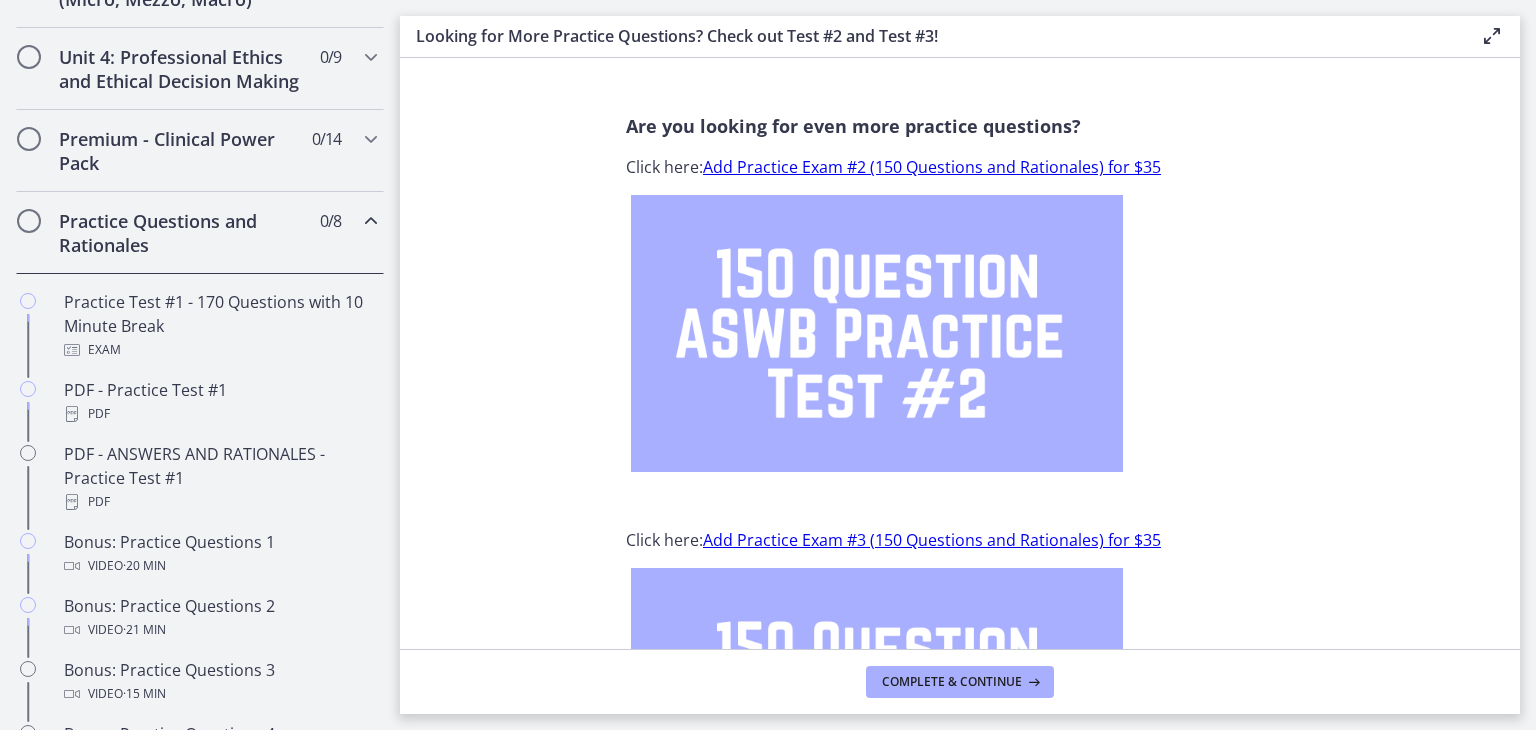 scroll, scrollTop: 835, scrollLeft: 0, axis: vertical 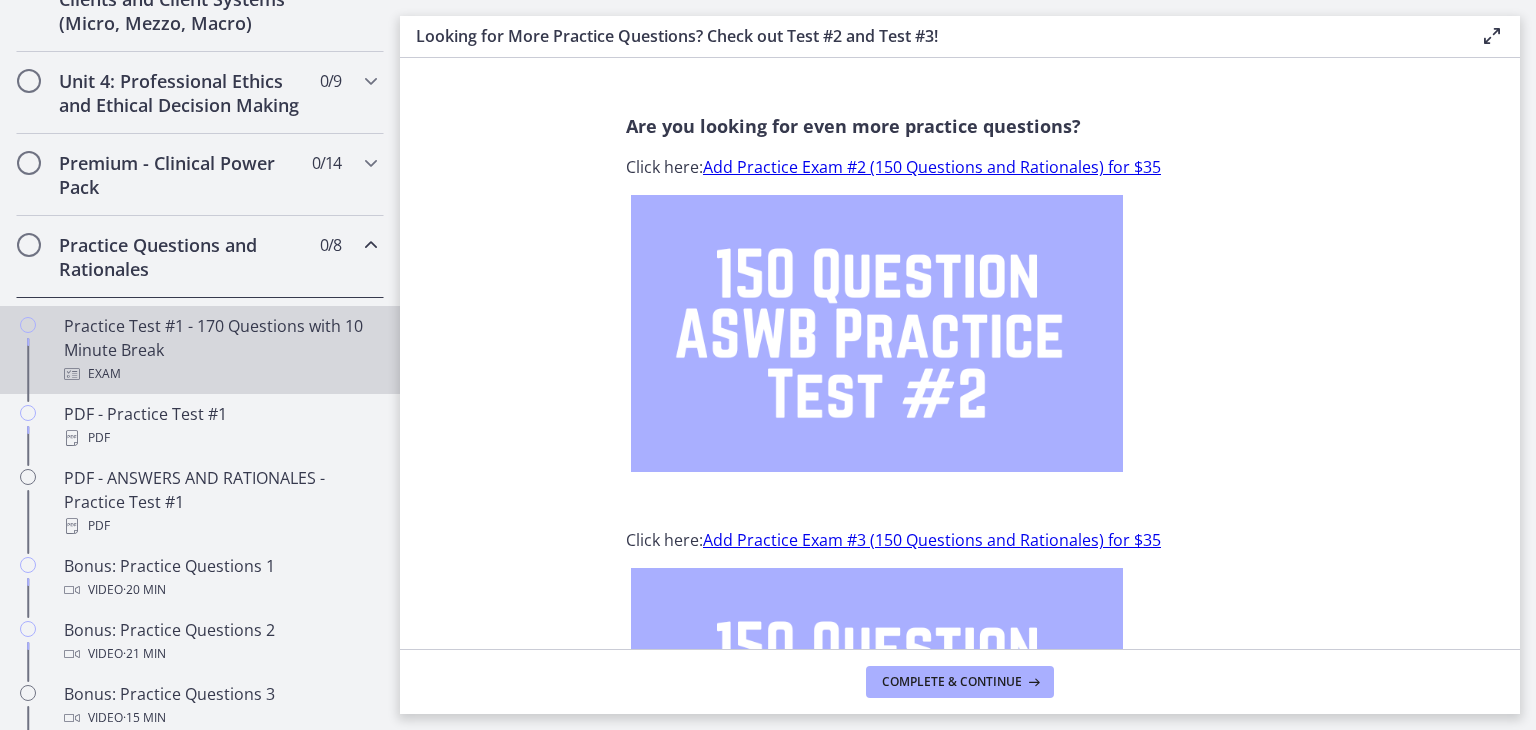 click on "Practice Test #1 - 170 Questions with 10 Minute Break
Exam" at bounding box center [220, 350] 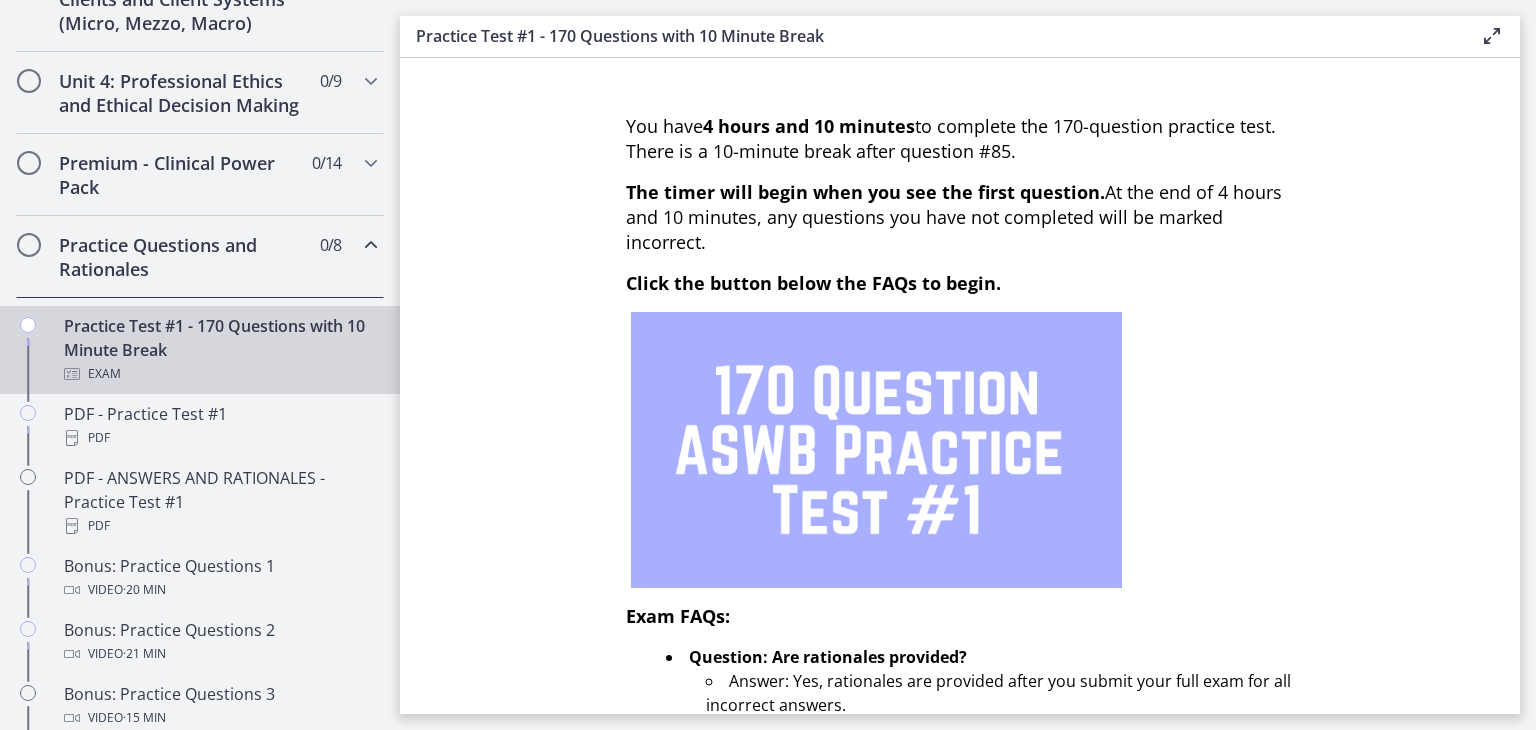 click on "You have  4 hours and 10 minutes  to complete the 170-question practice test. There is a 10-minute break after question #85.
The timer will begin when you see the first question.   At the end of 4 hours and 10 minutes, any questions you have not completed will be marked incorrect.
Click the button below the FAQs to begin.
Exam FAQs:
Question: Are rationales provided? Answer: Yes, rationales are provided after you submit your full exam for all incorrect answers.
Question: Will I be able to know instantly if I answer a question correctly or incorrectly? Answer: No, your score and the questions you answered incorrectly will only be shared after you submit your full exam.
Question: Can I go back after answering a question and change it? Answer: Yes, you can go backward and forward at any time while taking the exam. You can also "mark" questions to follow up on later.
Question: What if I have to stop the exam halfway?" at bounding box center (960, 386) 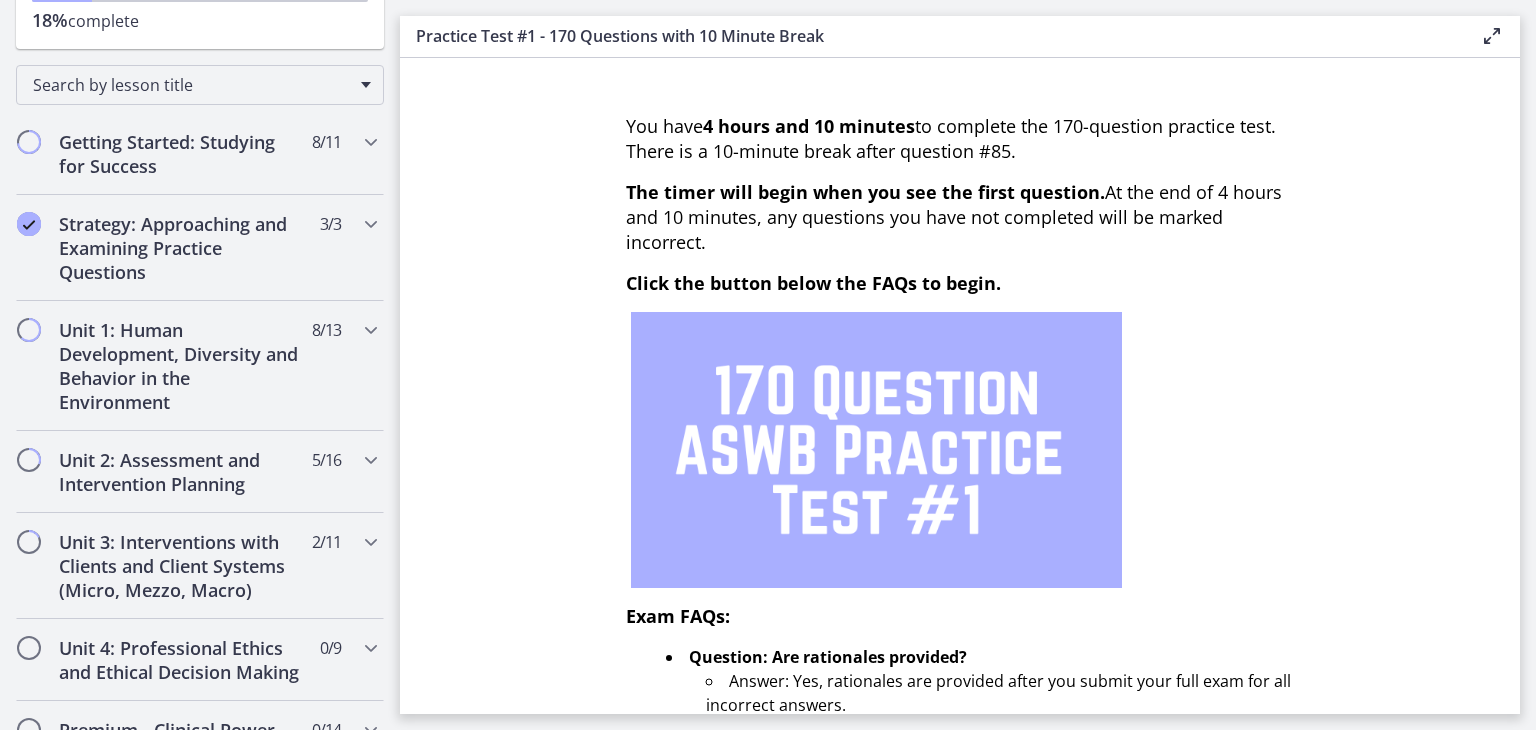 scroll, scrollTop: 195, scrollLeft: 0, axis: vertical 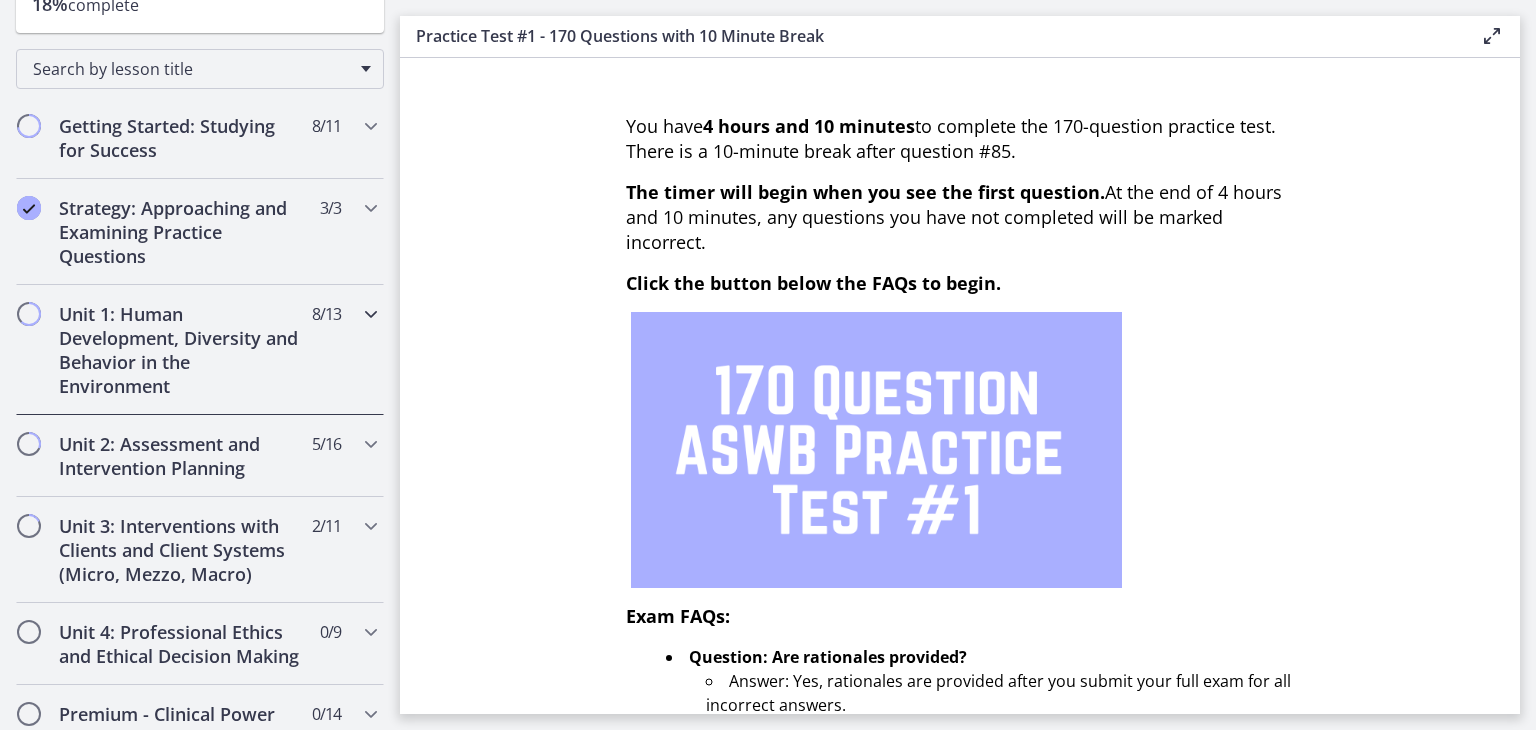 click on "Unit 1: Human Development, Diversity and Behavior in the Environment" at bounding box center (181, 350) 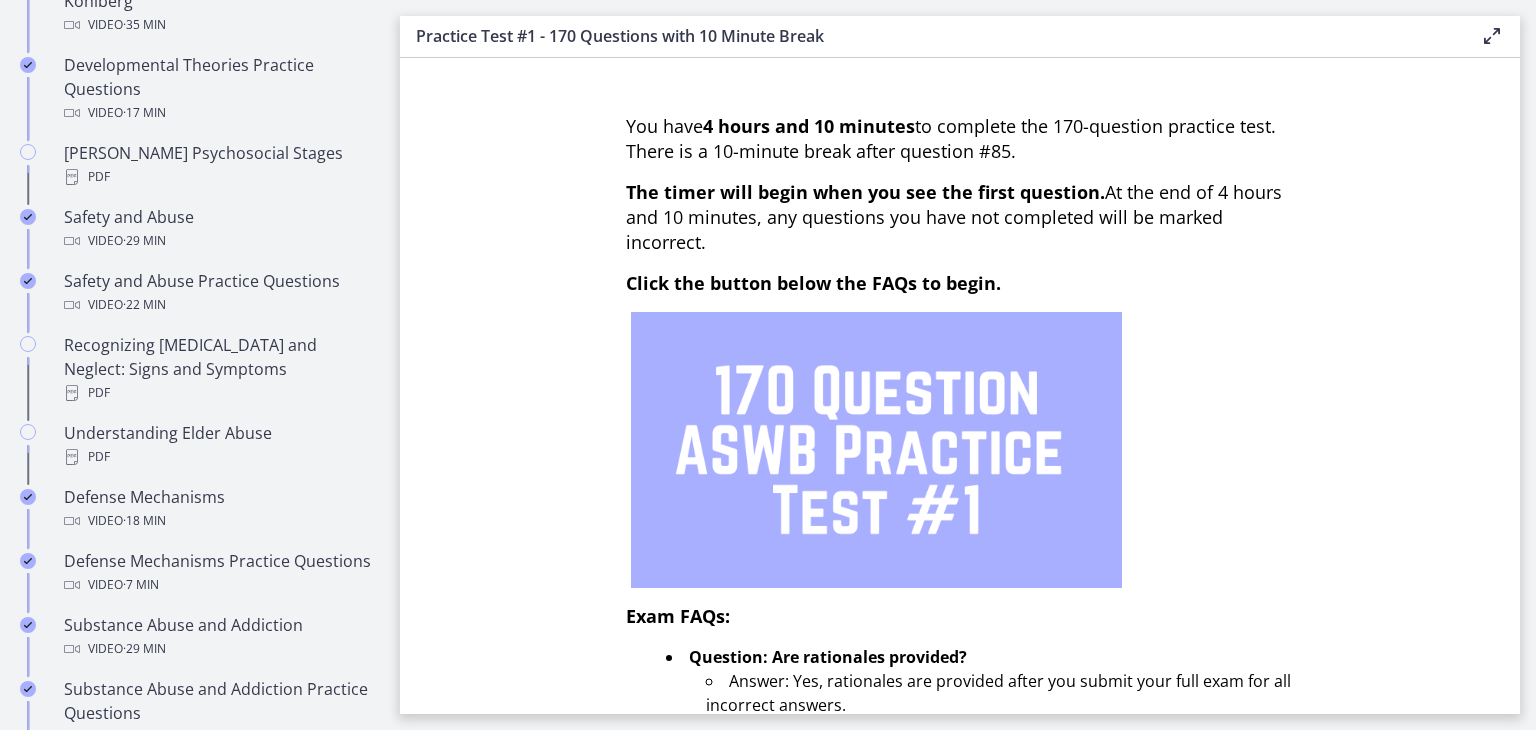 scroll, scrollTop: 778, scrollLeft: 0, axis: vertical 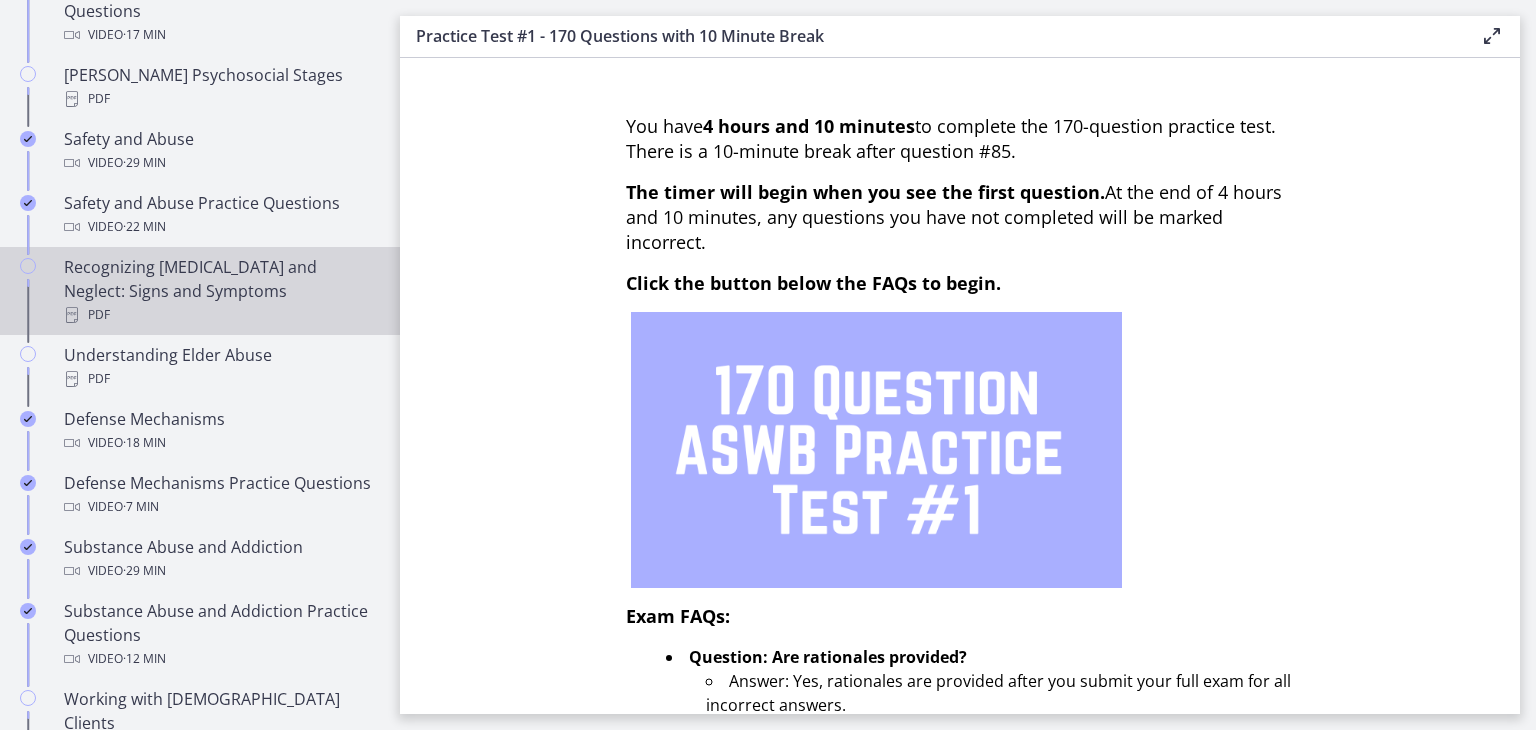 click on "Recognizing [MEDICAL_DATA] and Neglect: Signs and Symptoms
PDF" at bounding box center [220, 291] 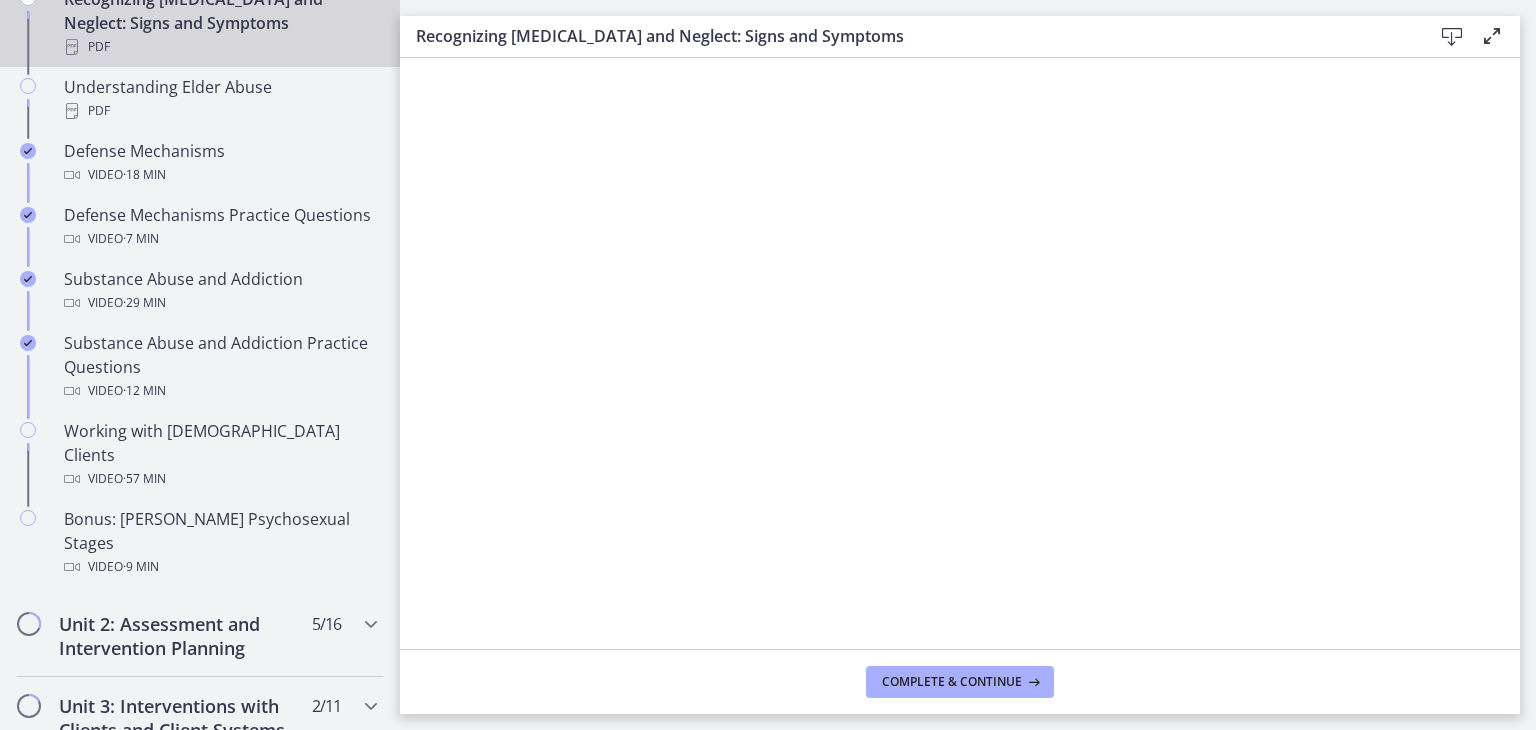 scroll, scrollTop: 1123, scrollLeft: 0, axis: vertical 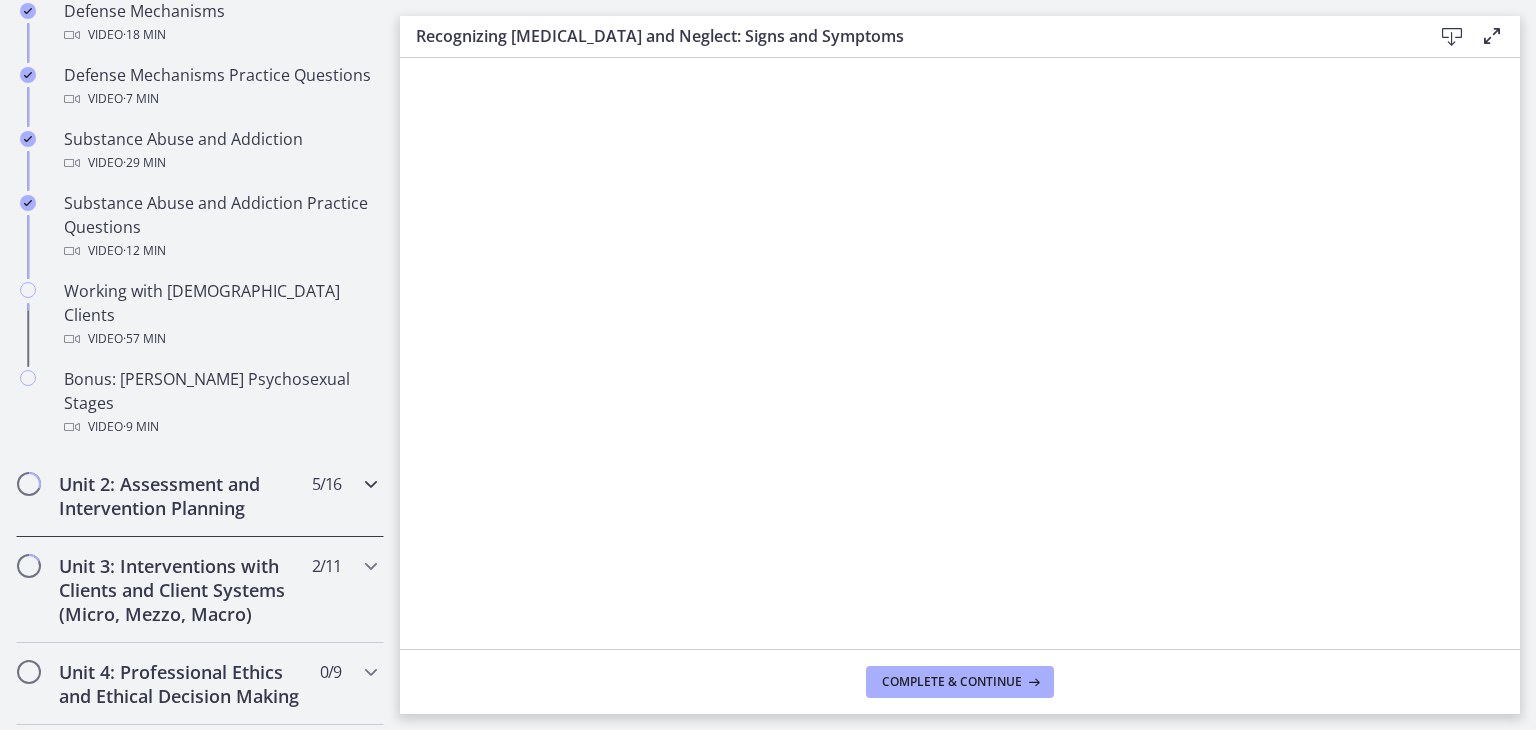 click on "Unit 2: Assessment and Intervention Planning" at bounding box center (181, 496) 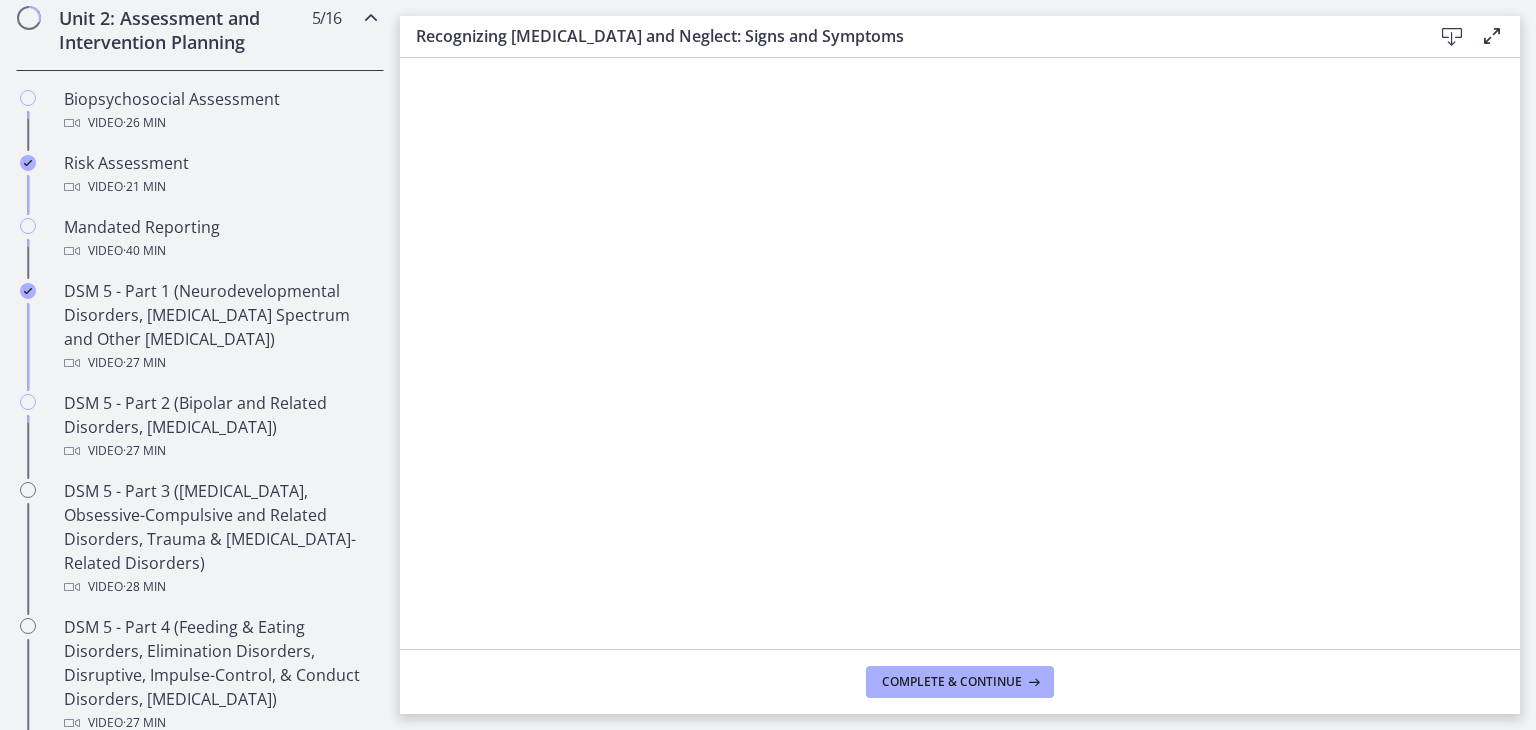 scroll, scrollTop: 668, scrollLeft: 0, axis: vertical 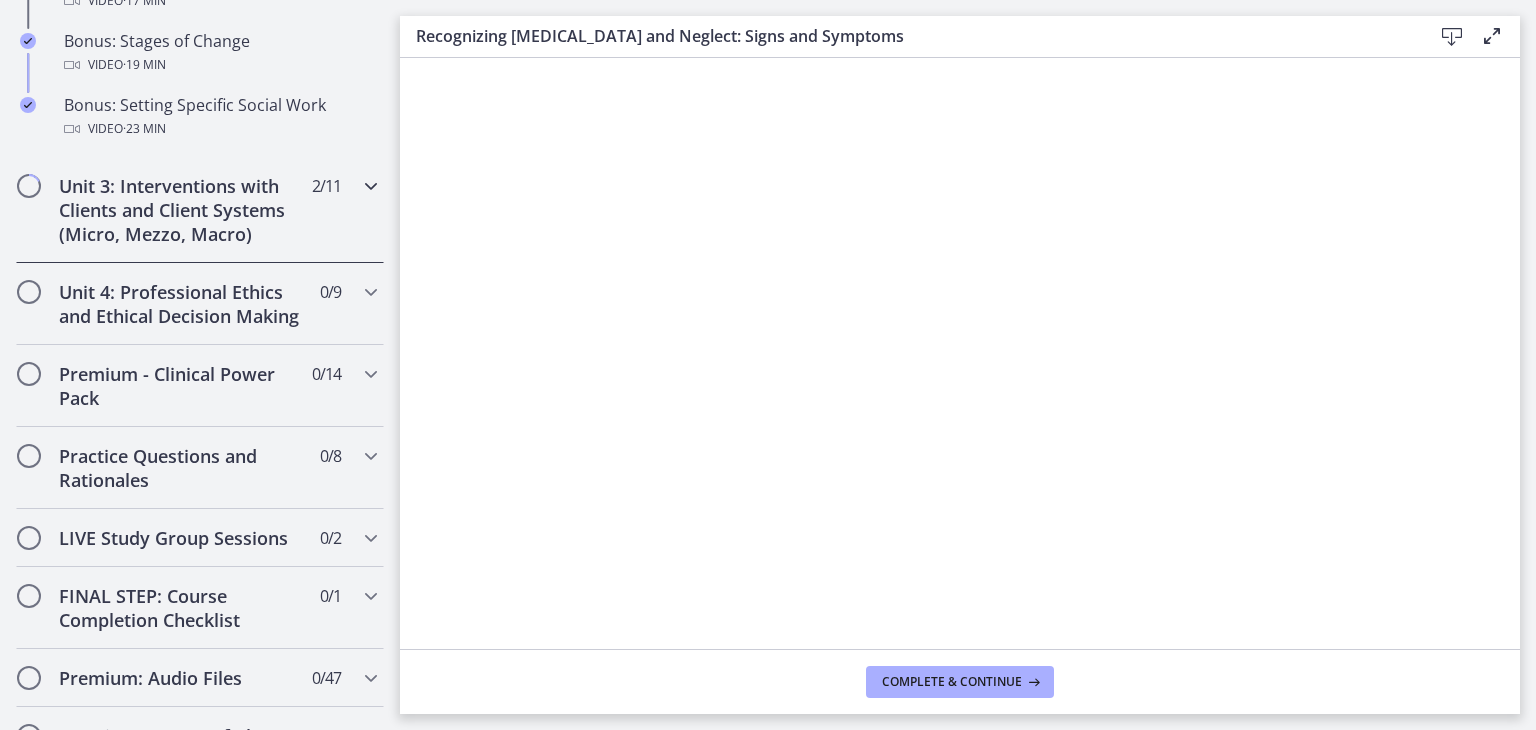 click on "Unit 3: Interventions with Clients and Client Systems (Micro, Mezzo, Macro)" at bounding box center [181, 210] 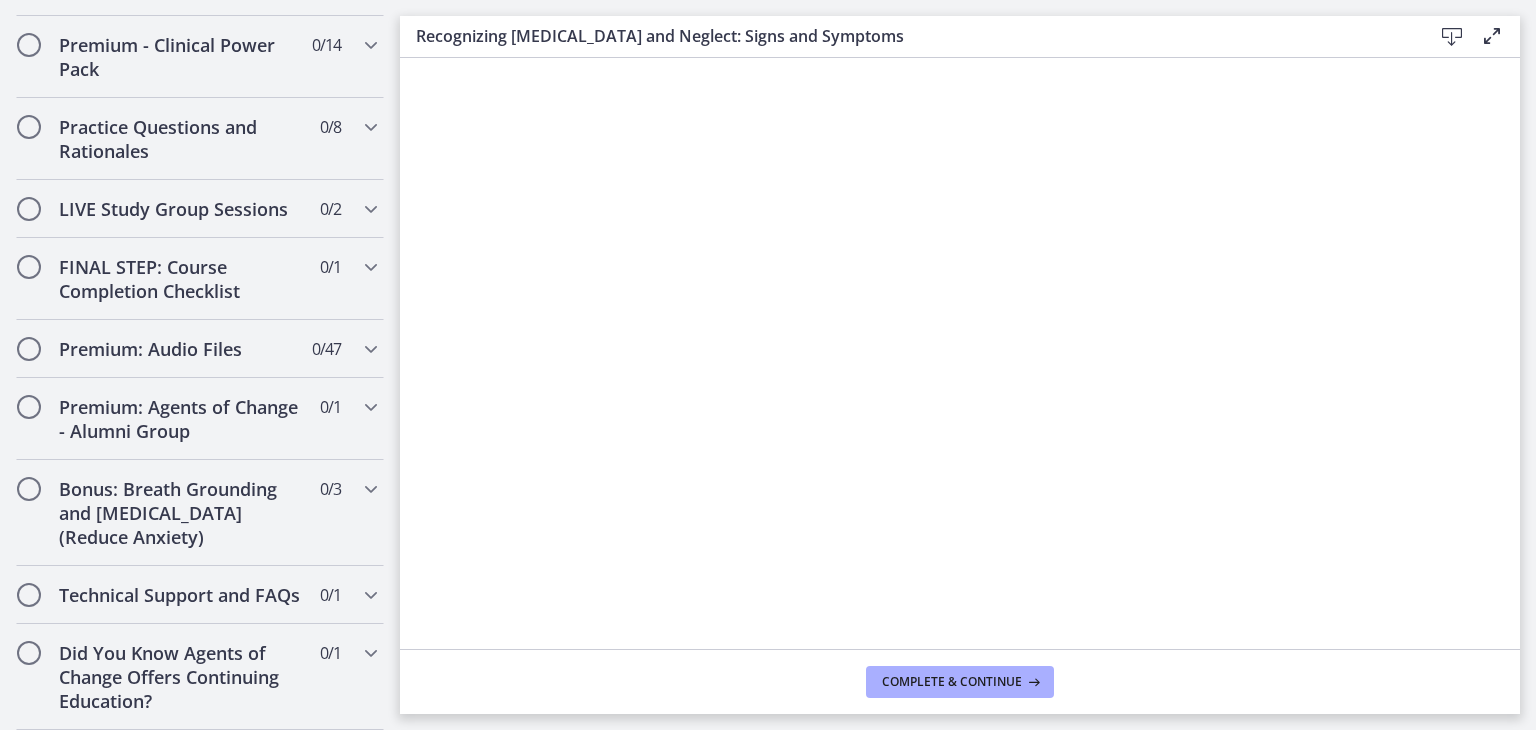 scroll, scrollTop: 1763, scrollLeft: 0, axis: vertical 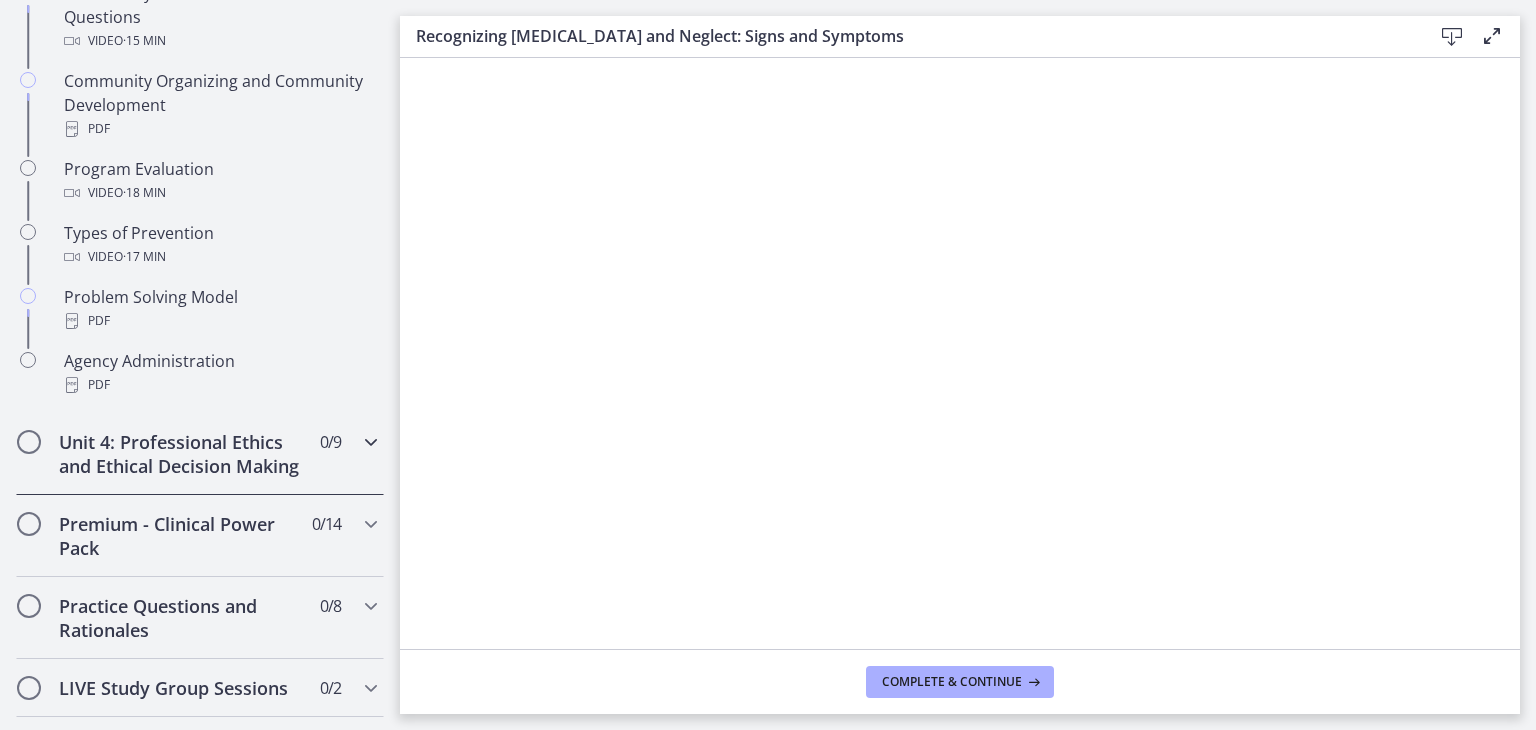 click on "Unit 4: Professional Ethics and Ethical Decision Making" at bounding box center [181, 454] 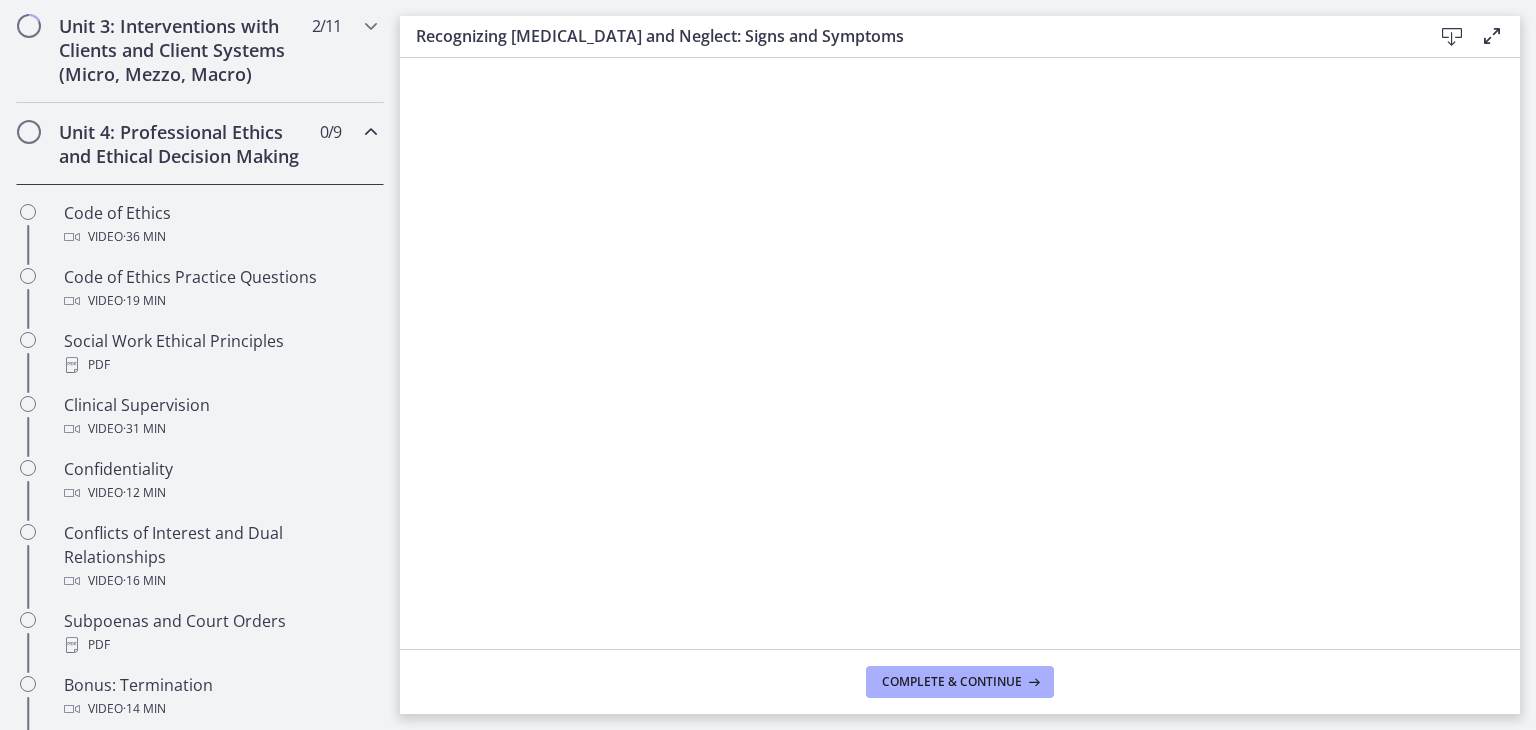 scroll, scrollTop: 750, scrollLeft: 0, axis: vertical 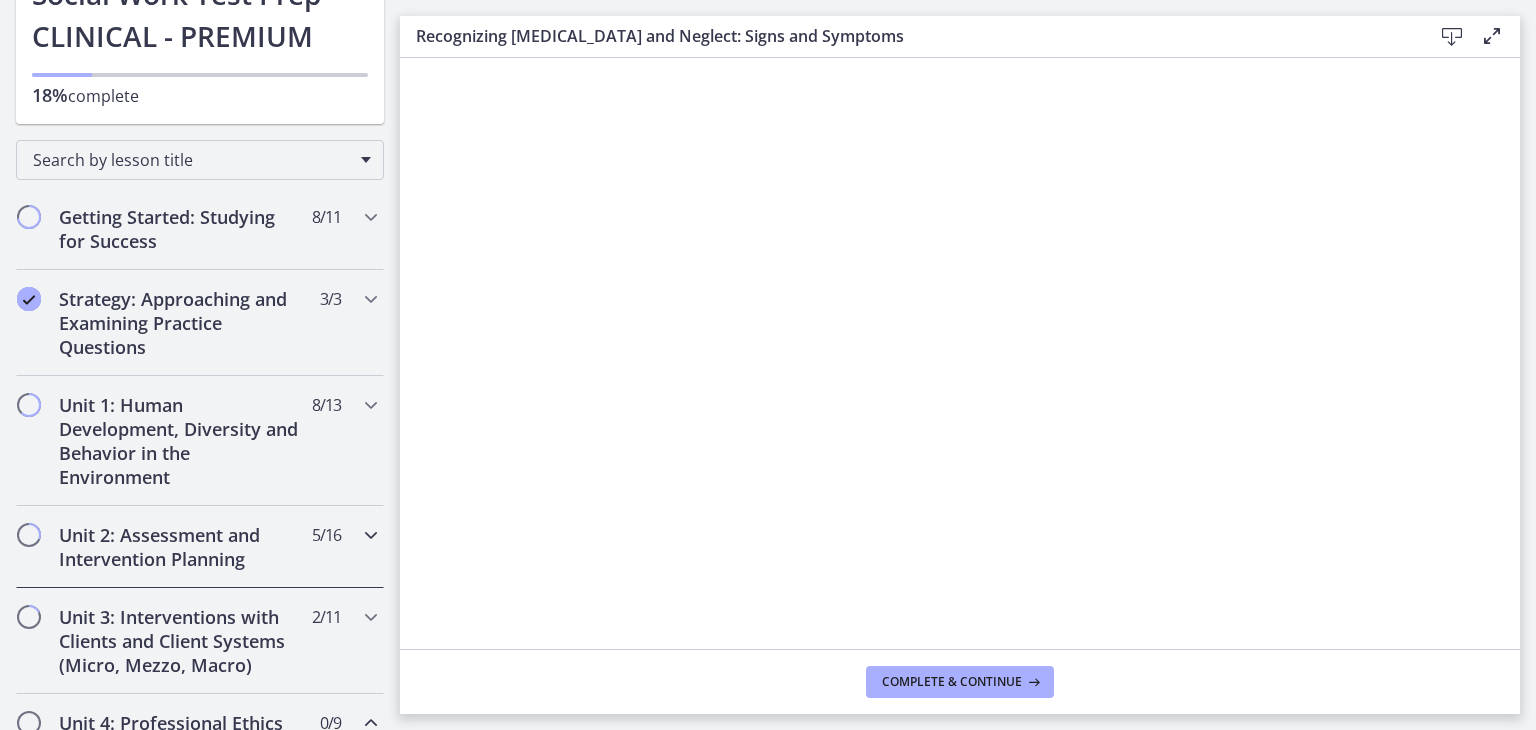 click on "Unit 2: Assessment and Intervention Planning" at bounding box center (181, 547) 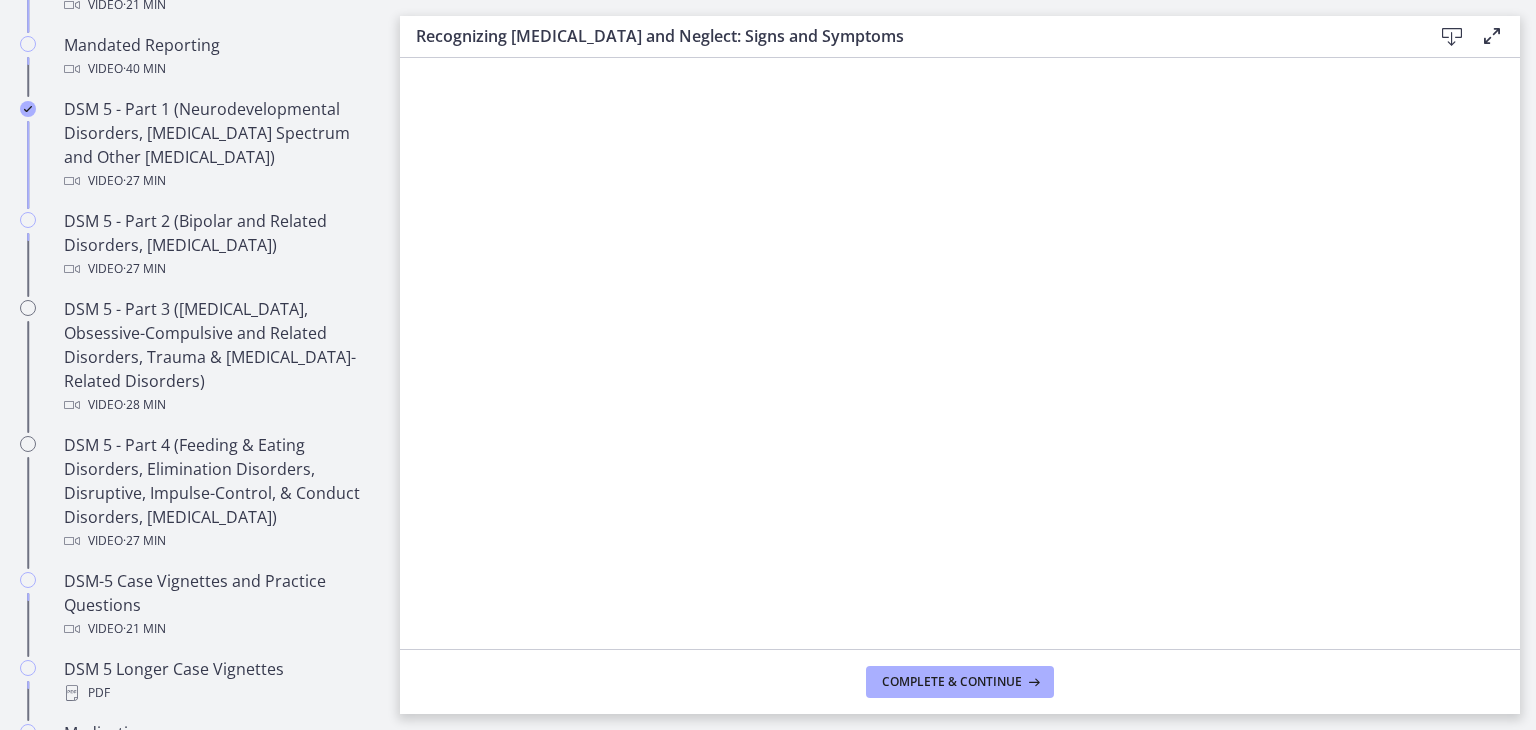scroll, scrollTop: 896, scrollLeft: 0, axis: vertical 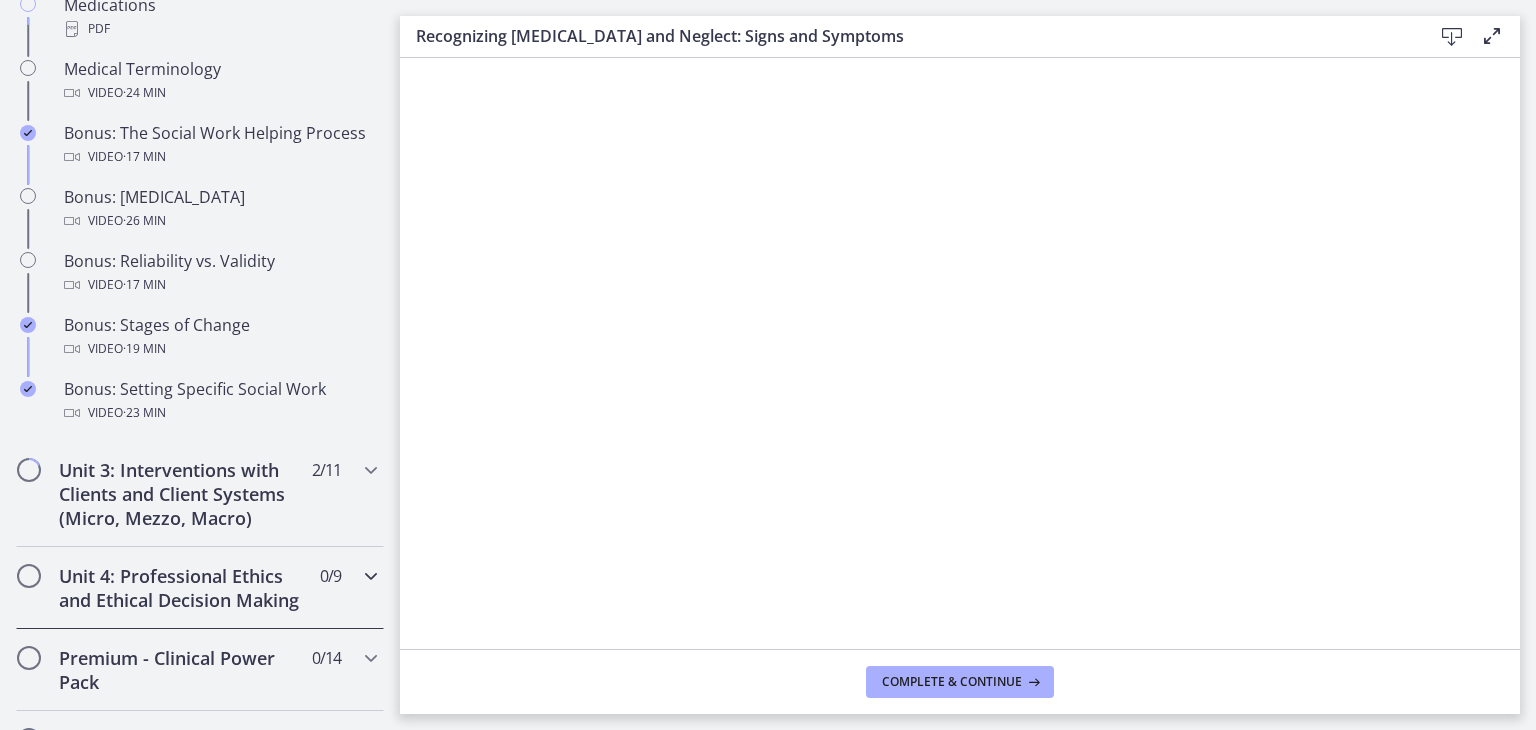 click on "Unit 4: Professional Ethics and Ethical Decision Making" at bounding box center (181, 588) 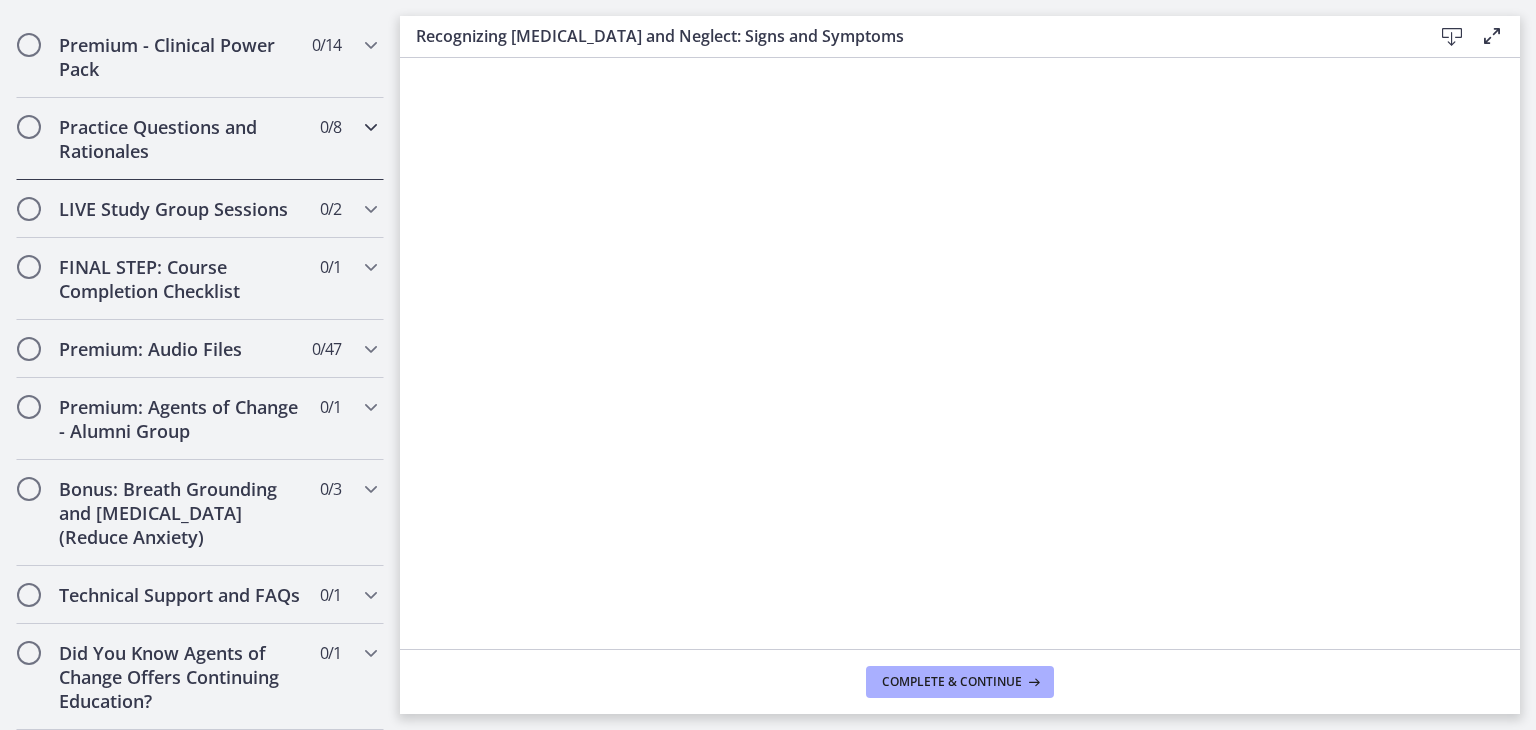 click on "Practice Questions and Rationales" at bounding box center [181, 139] 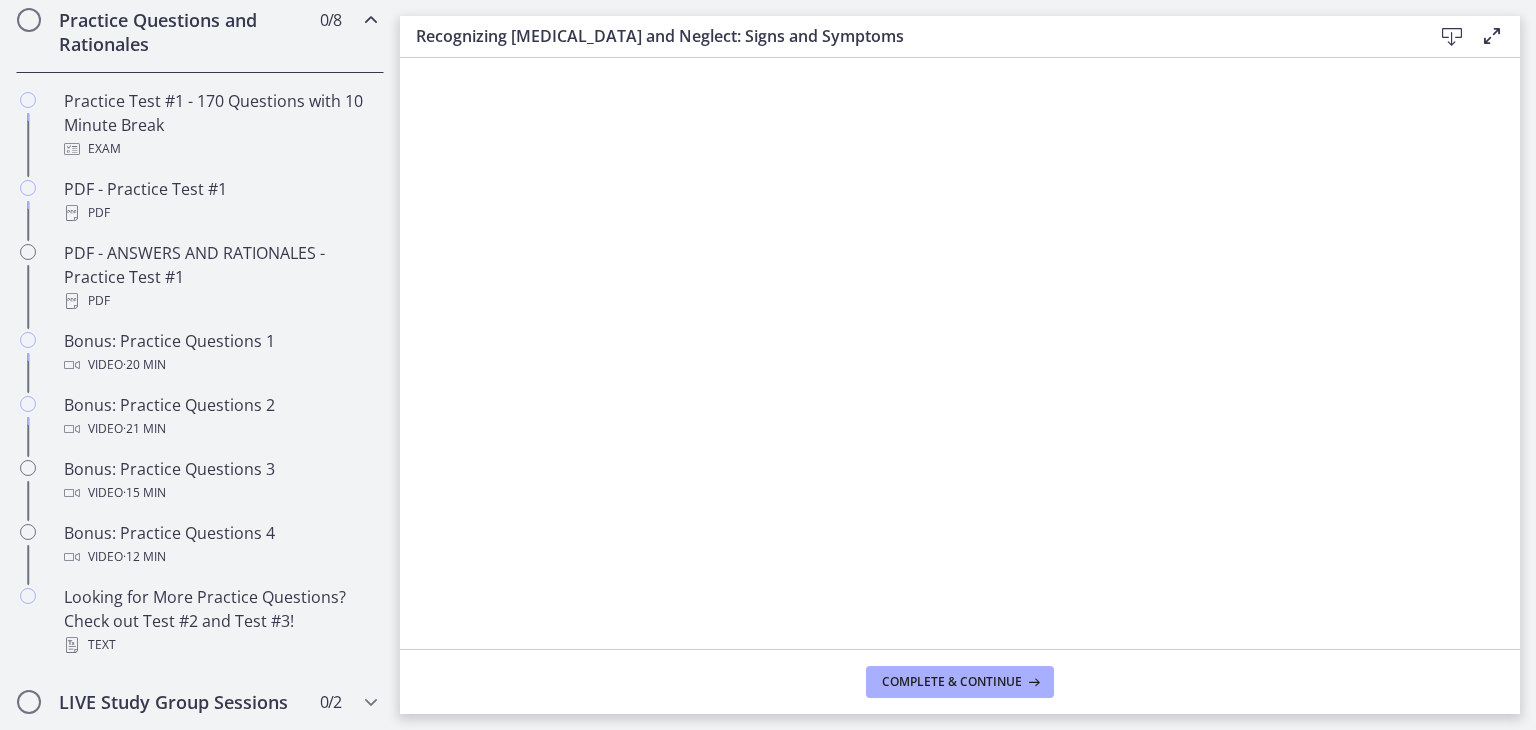 scroll, scrollTop: 1058, scrollLeft: 0, axis: vertical 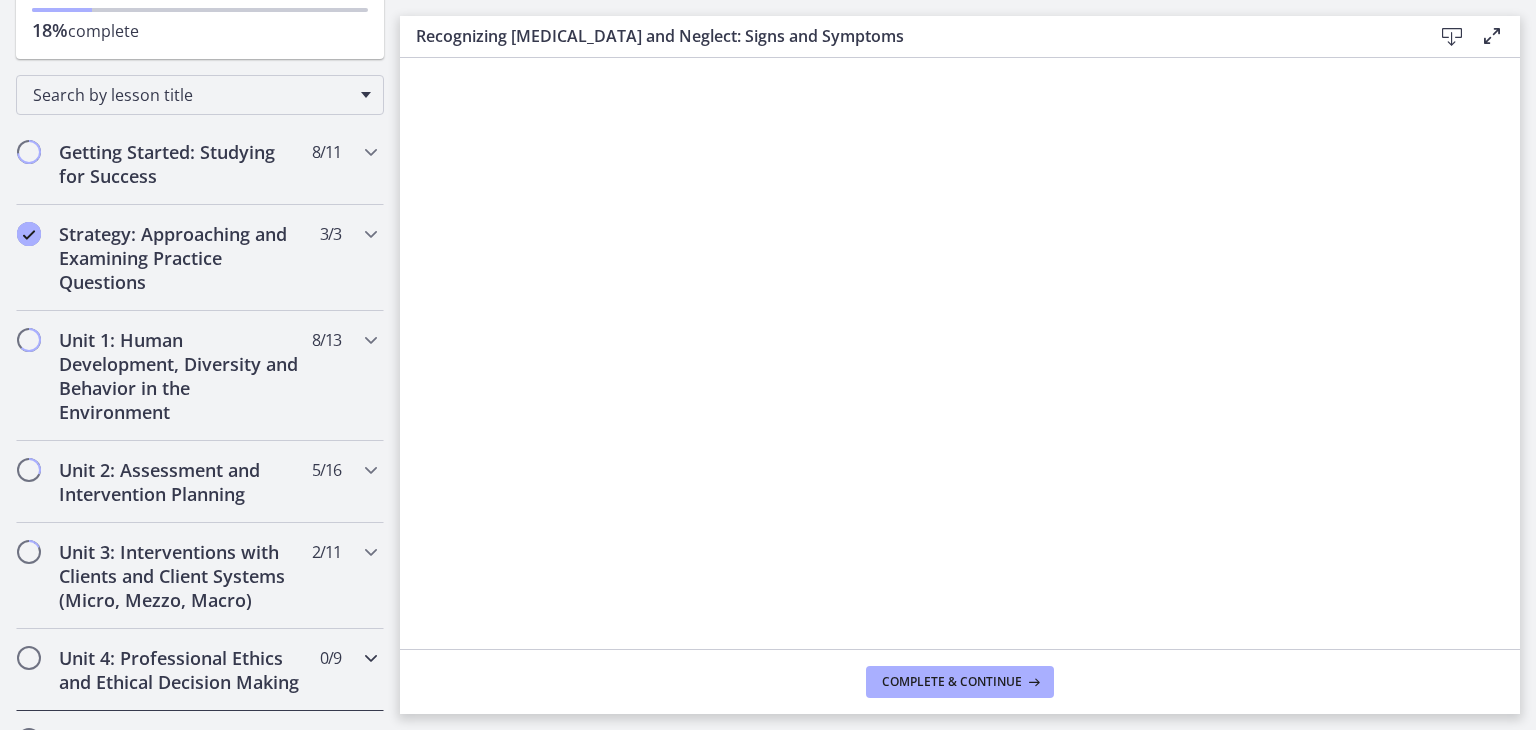 click on "Unit 4: Professional Ethics and Ethical Decision Making" at bounding box center [181, 670] 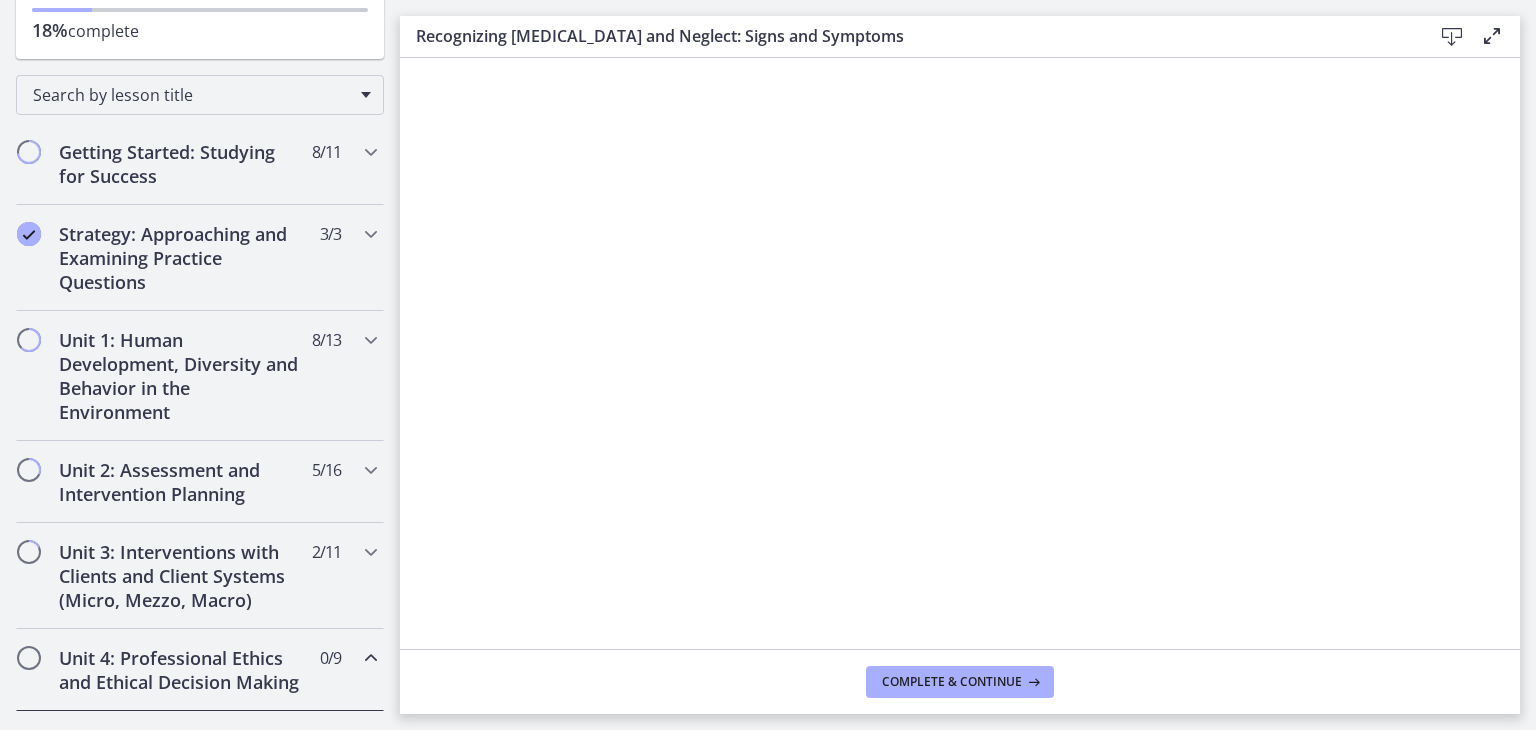 click on "Unit 4: Professional Ethics and Ethical Decision Making" at bounding box center (181, 670) 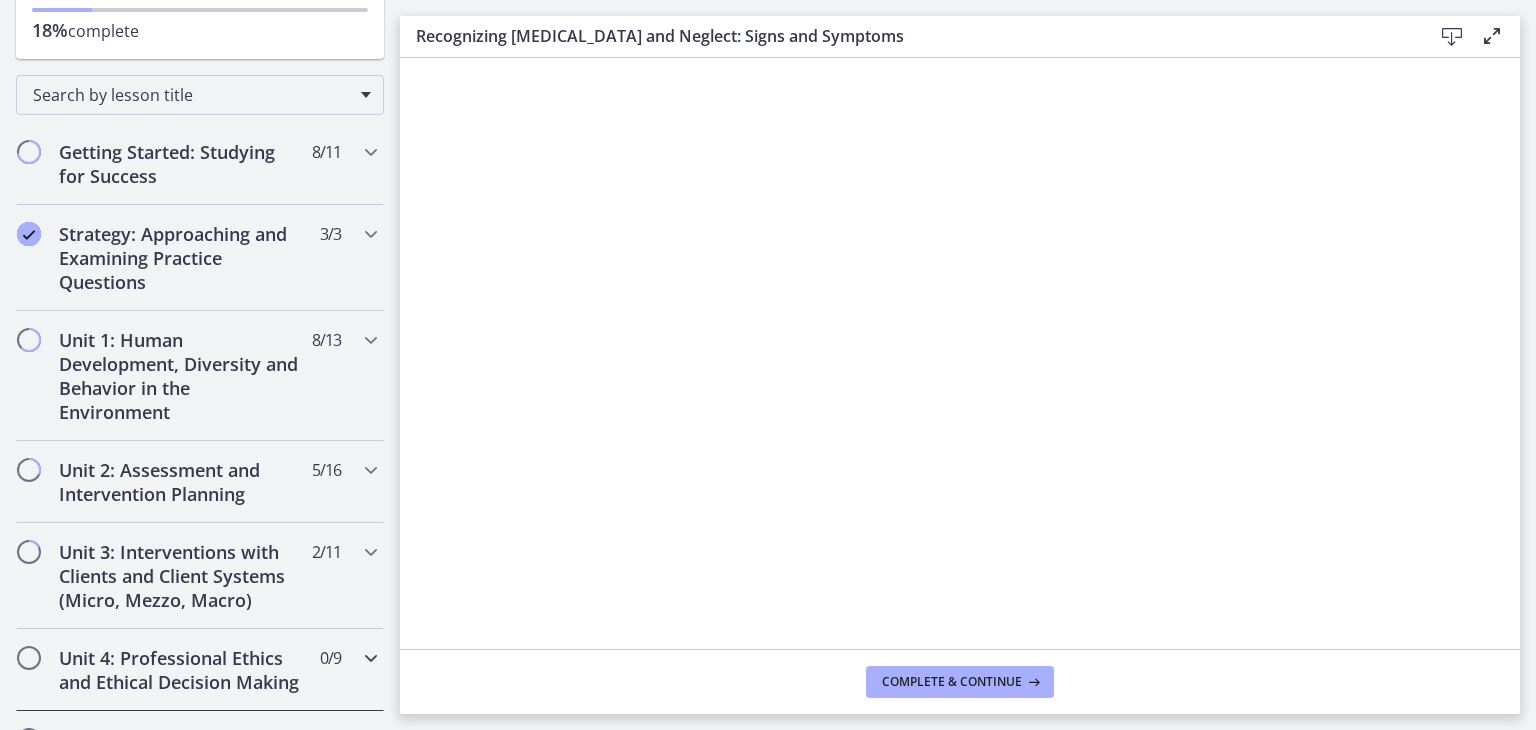 click on "Unit 4: Professional Ethics and Ethical Decision Making" at bounding box center (181, 670) 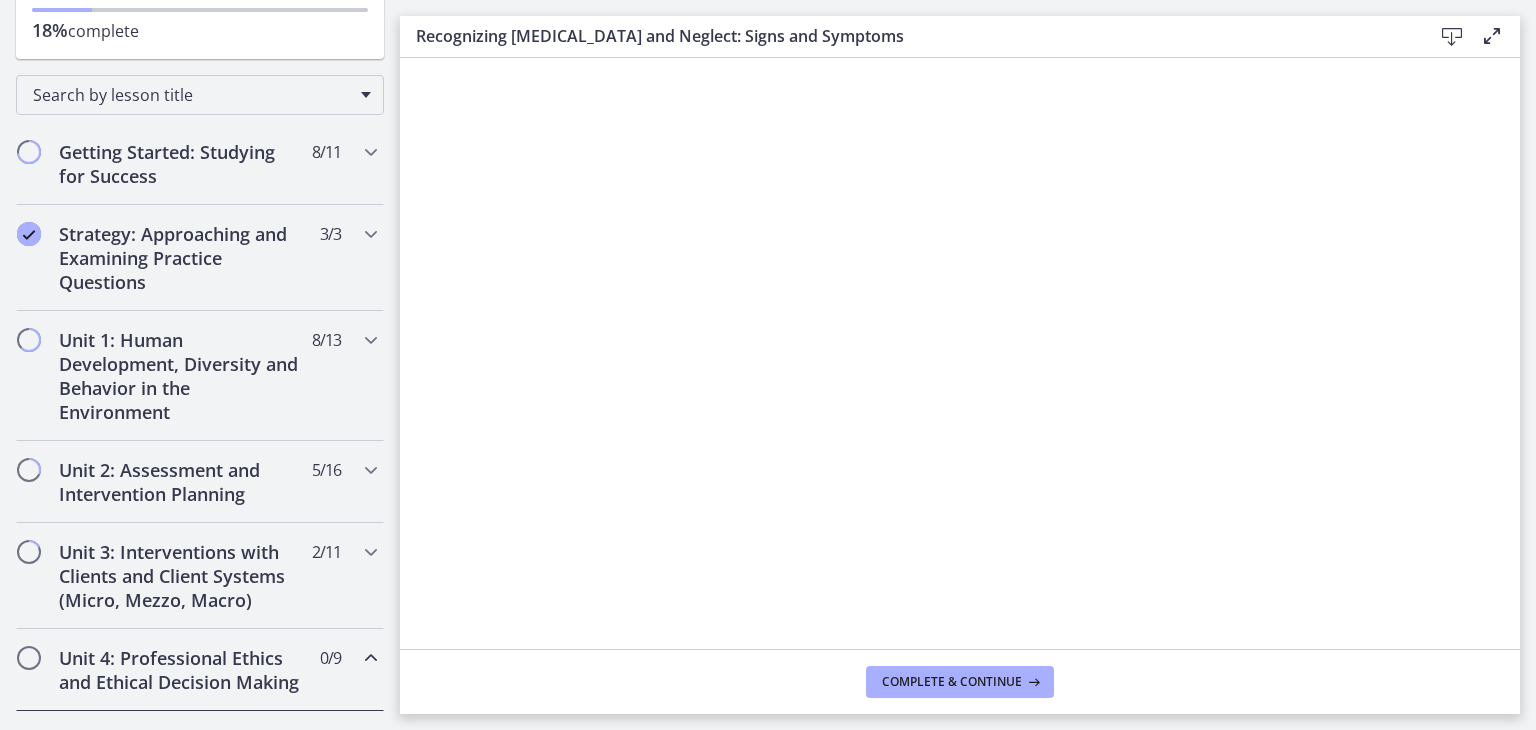 click on "Unit 4: Professional Ethics and Ethical Decision Making" at bounding box center (181, 670) 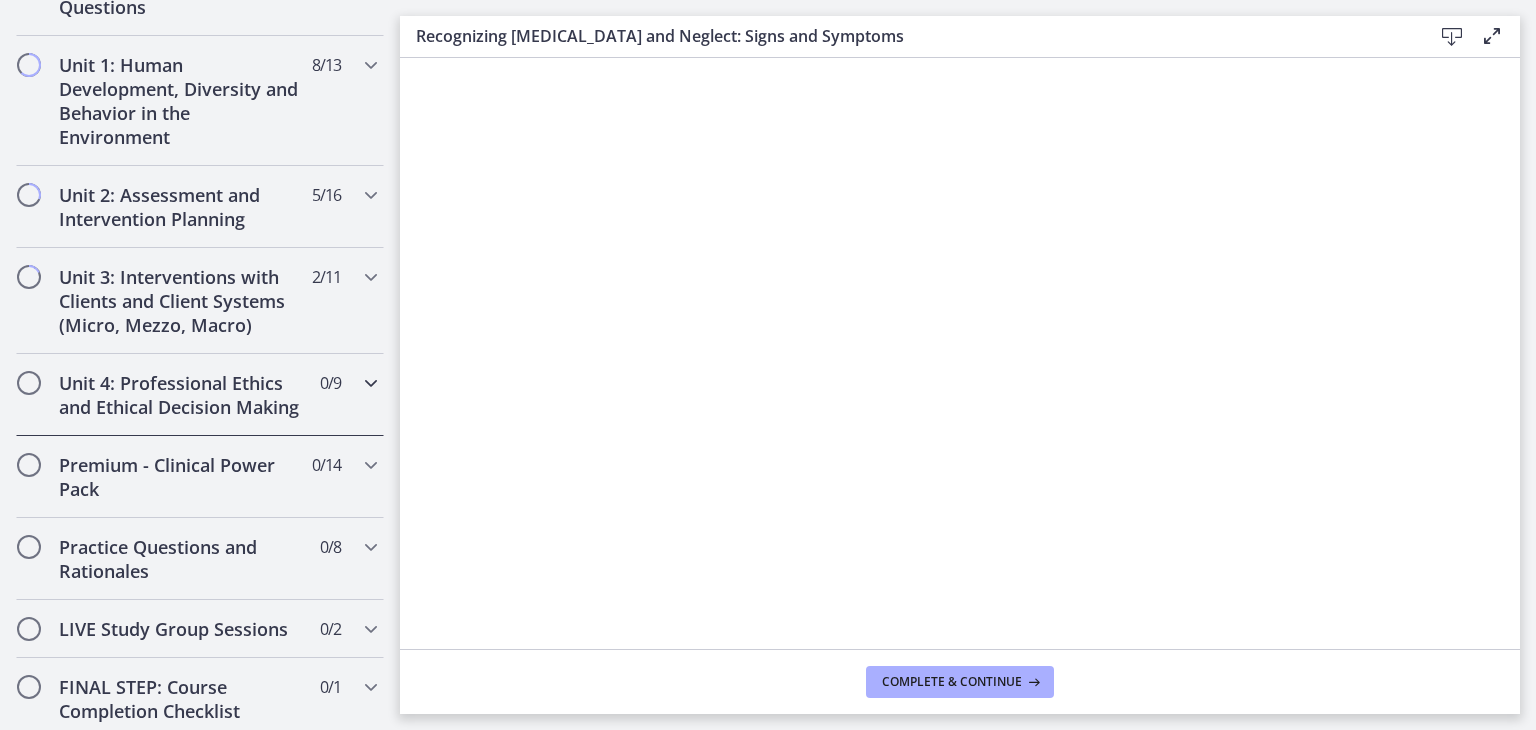 scroll, scrollTop: 525, scrollLeft: 0, axis: vertical 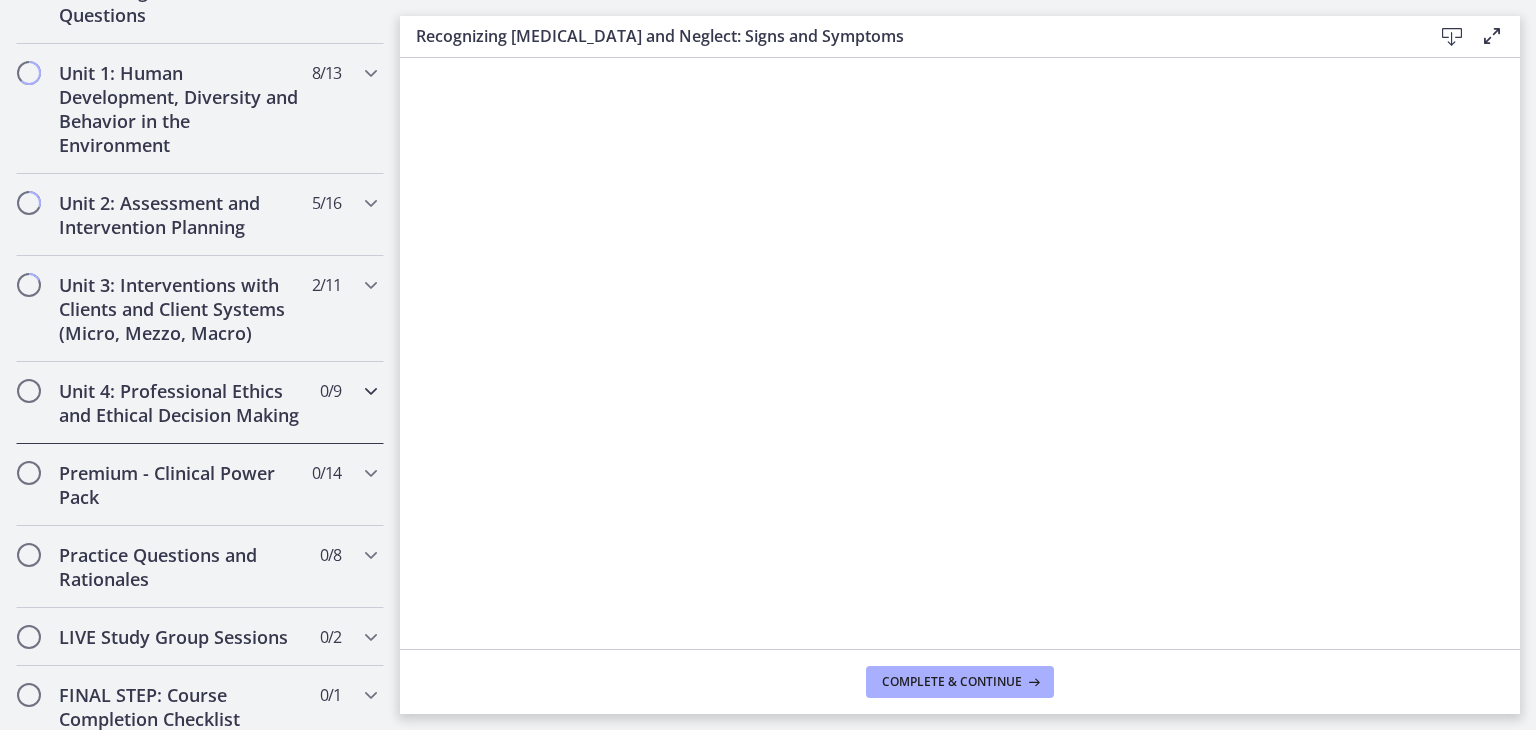 click at bounding box center [371, 391] 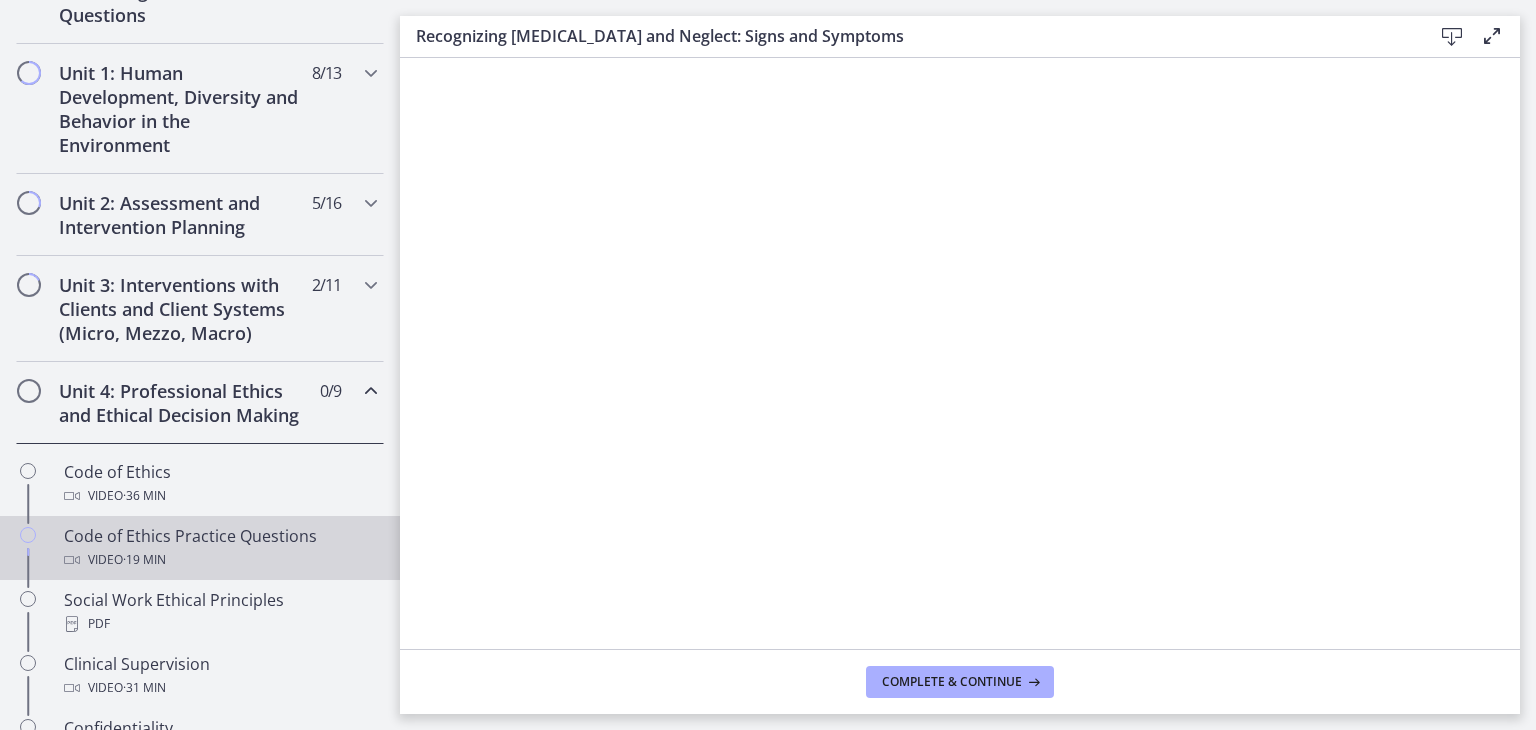 click on "Code of Ethics Practice Questions
Video
·  19 min" at bounding box center [220, 548] 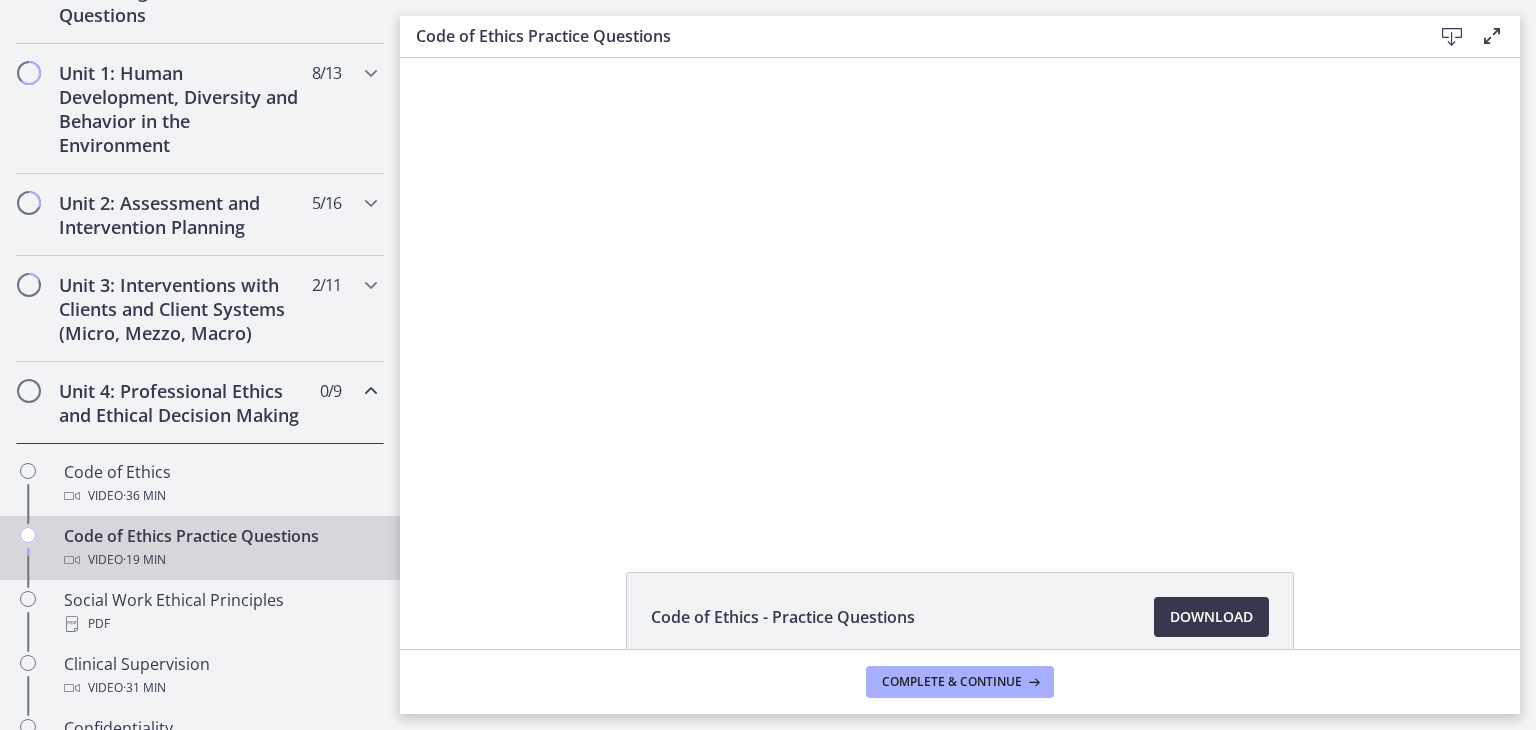 scroll, scrollTop: 0, scrollLeft: 0, axis: both 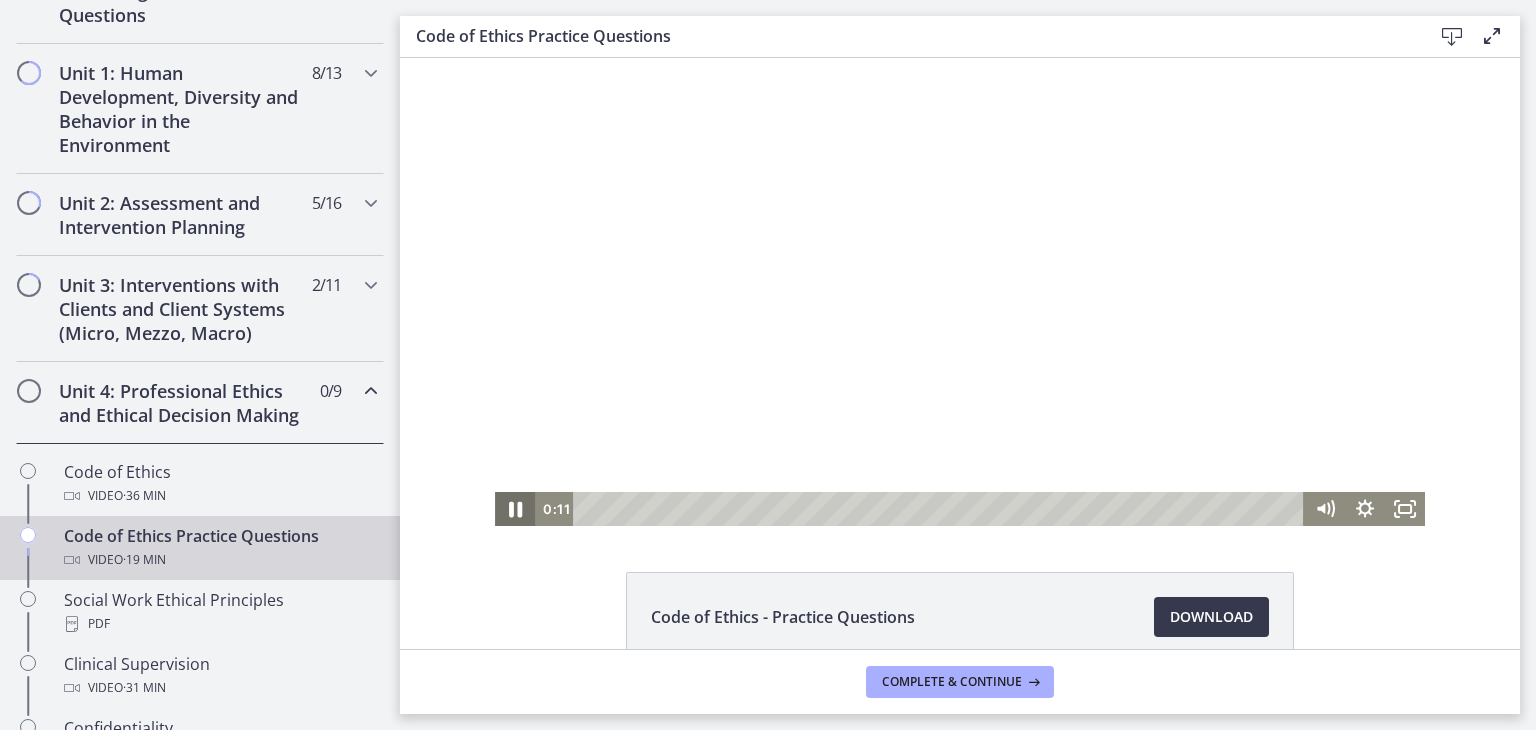 click 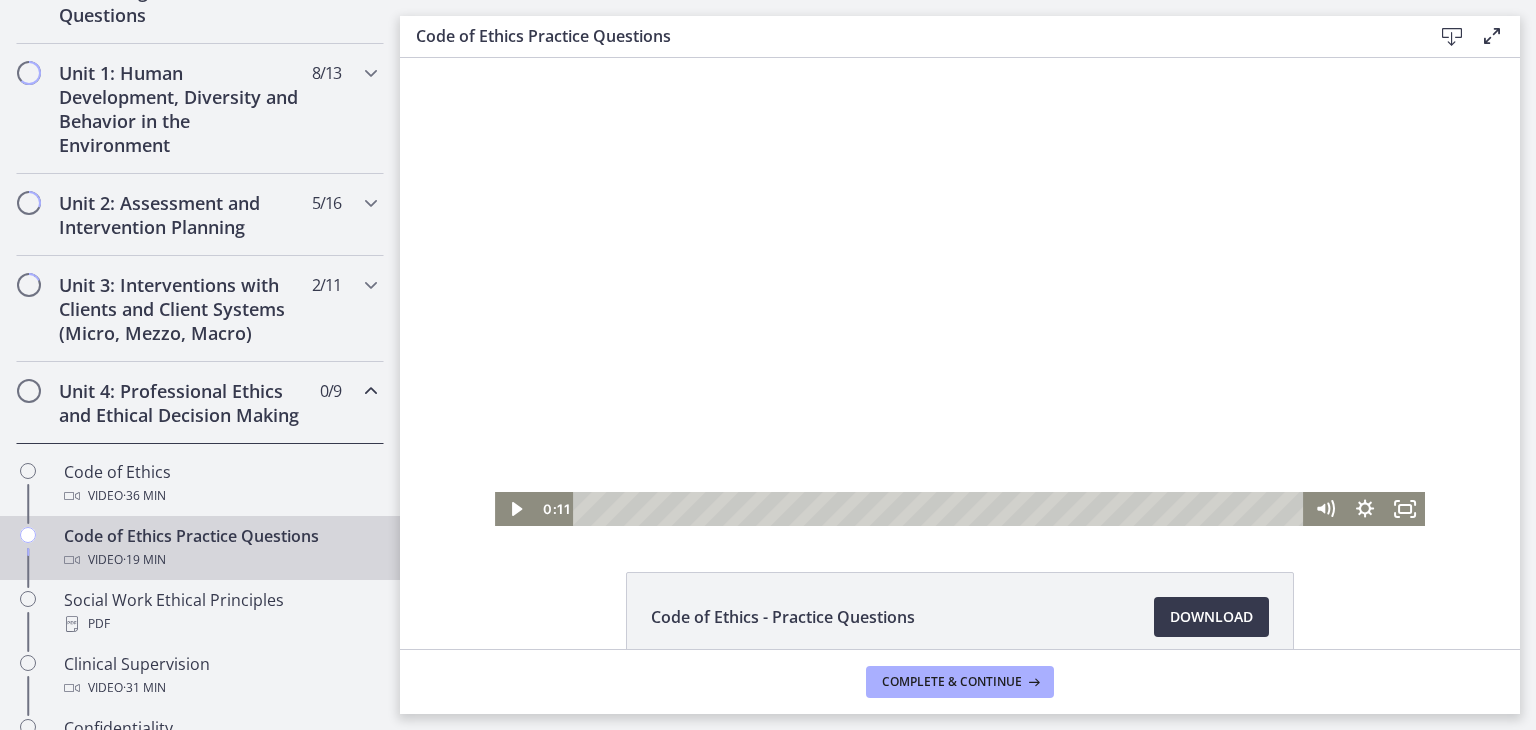 click on "Unit 4: Professional Ethics and Ethical Decision Making" at bounding box center [181, 403] 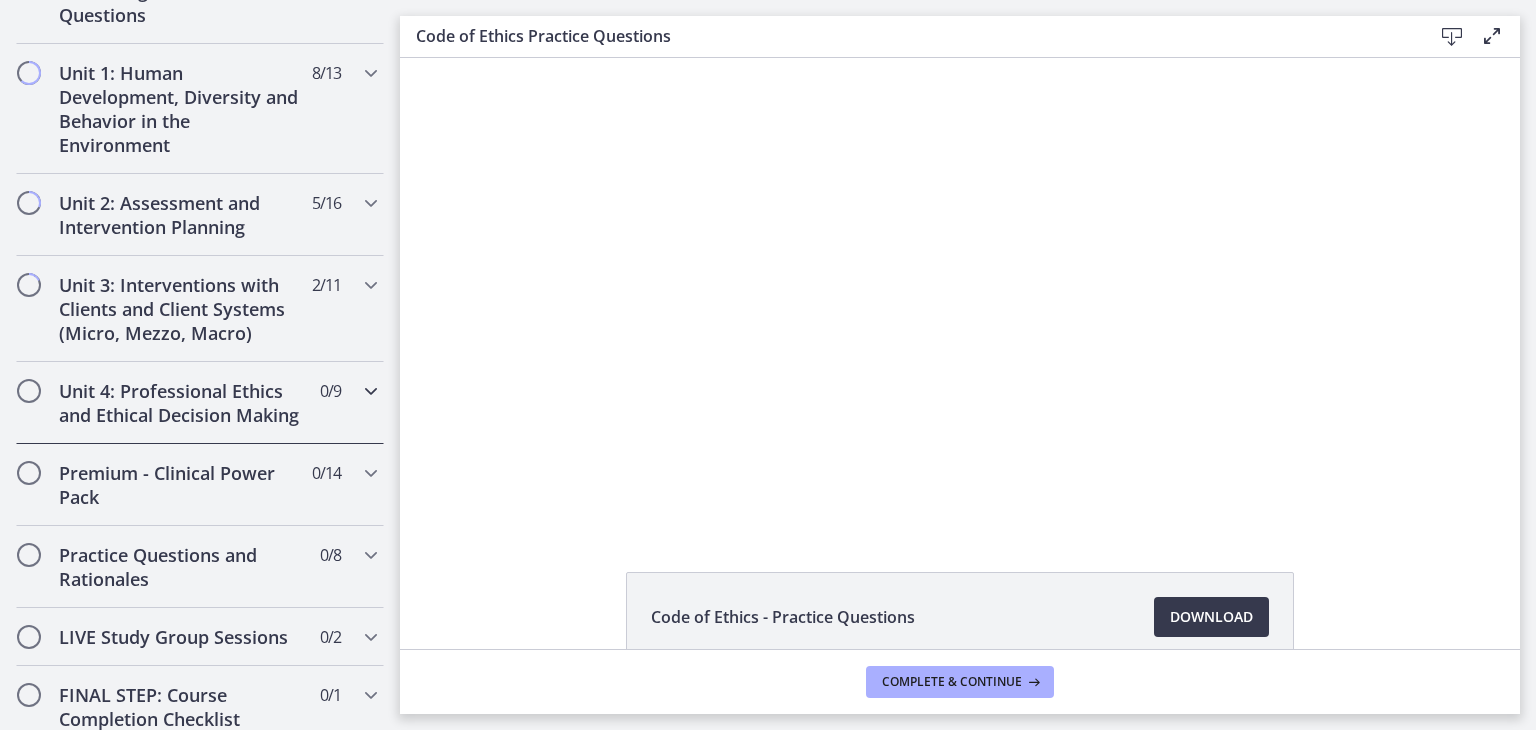 click on "Unit 4: Professional Ethics and Ethical Decision Making" at bounding box center (181, 403) 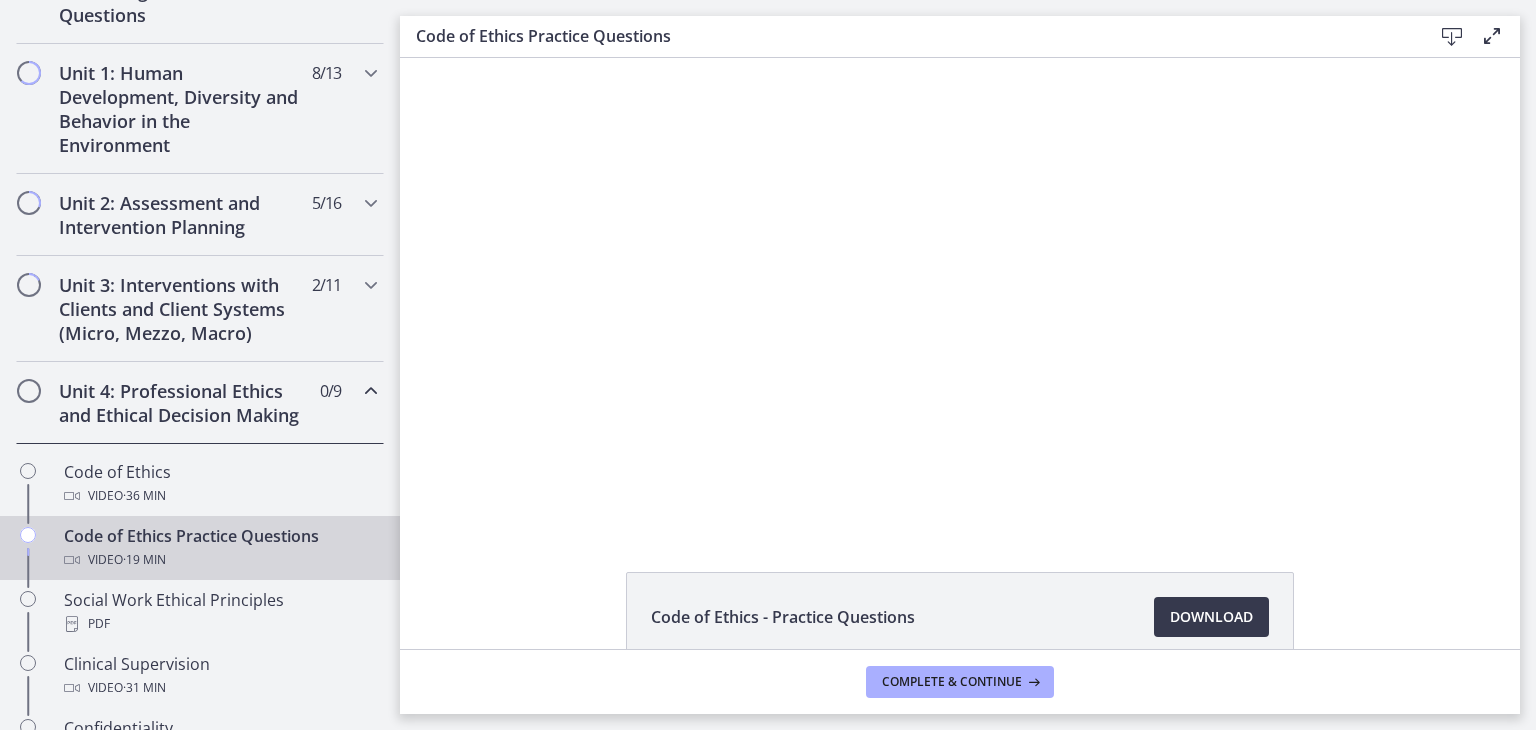 click on "Unit 4: Professional Ethics and Ethical Decision Making" at bounding box center [181, 403] 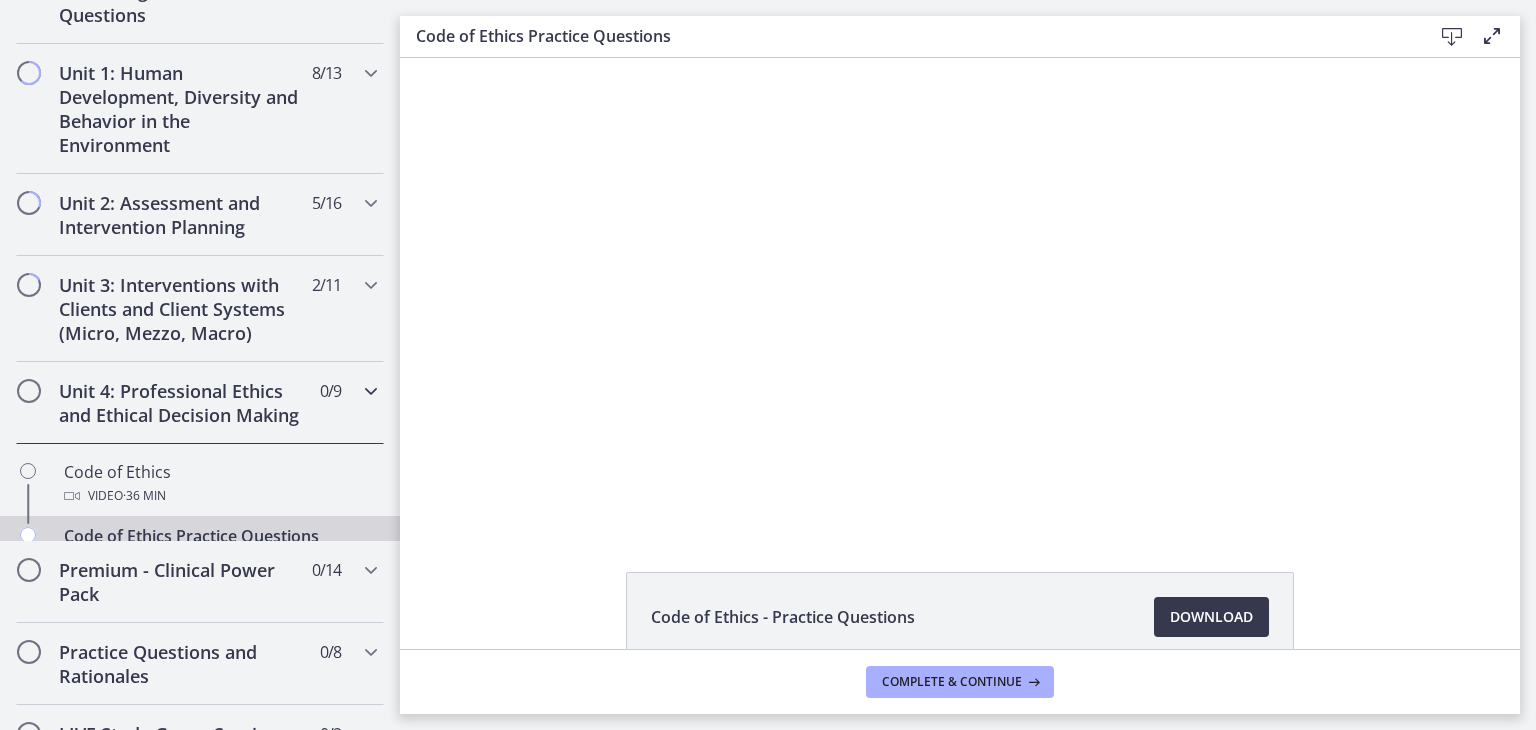 click on "Unit 4: Professional Ethics and Ethical Decision Making" at bounding box center (181, 403) 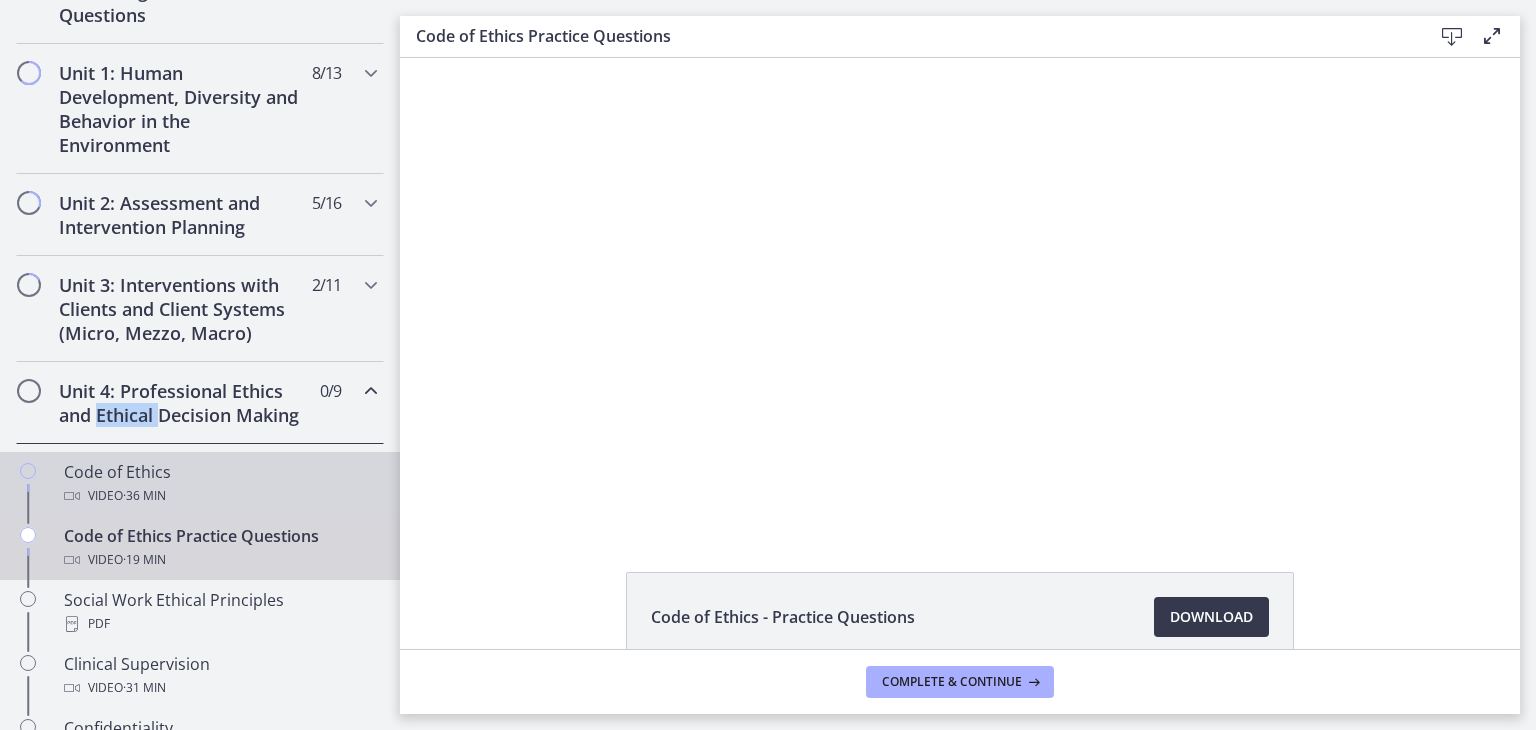 click on "Code of Ethics
Video
·  36 min" at bounding box center (220, 484) 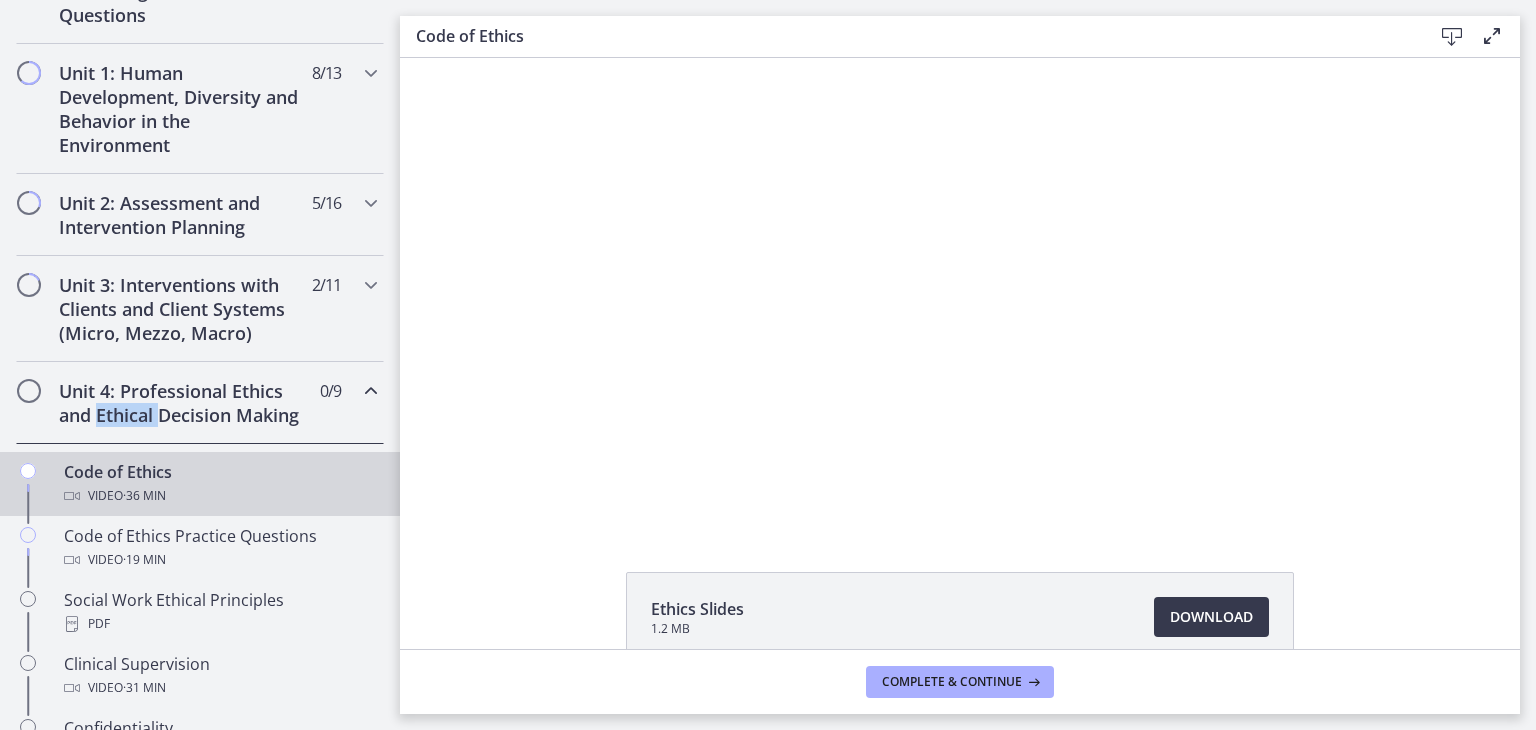scroll, scrollTop: 0, scrollLeft: 0, axis: both 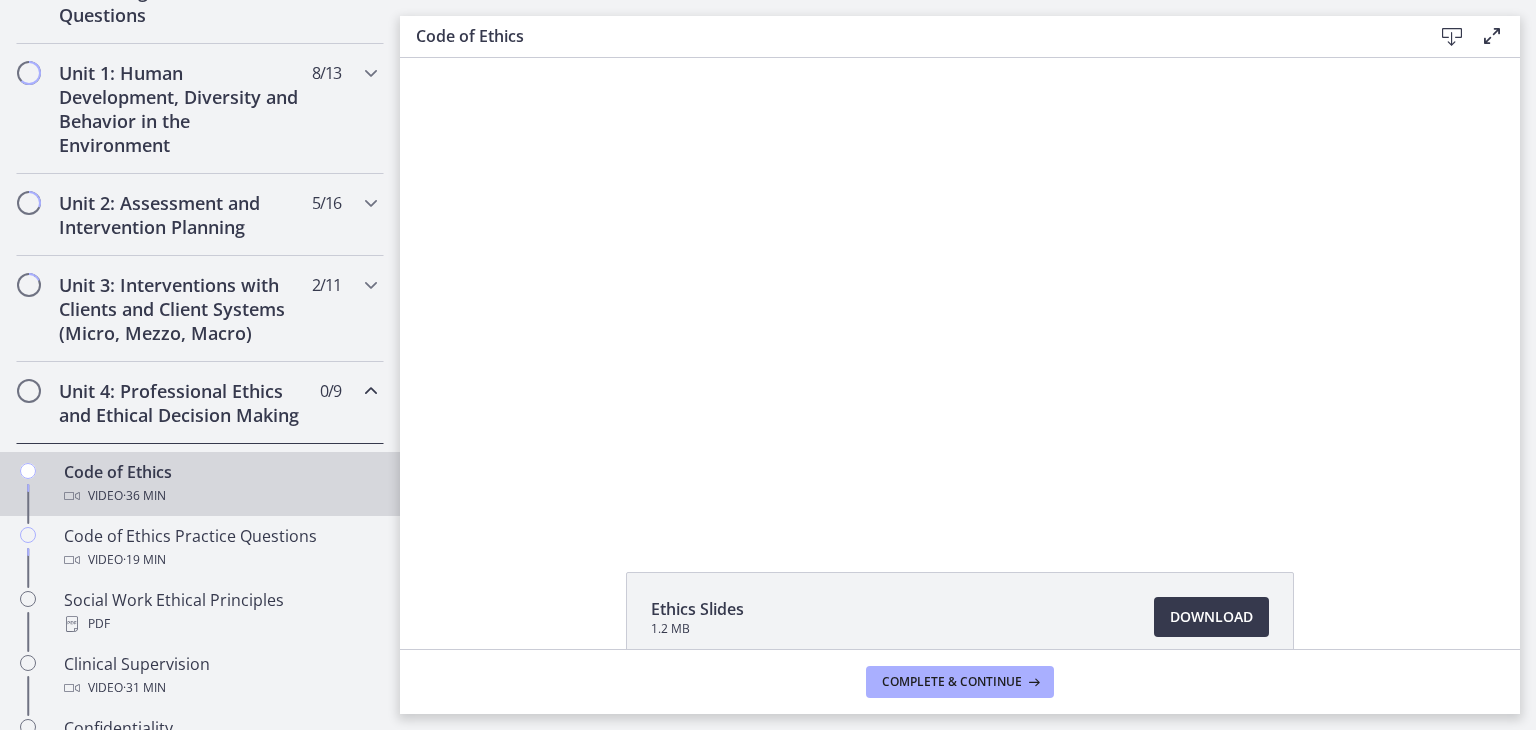 click on "Ethics Slides
1.2 MB
Download
Opens in a new window" 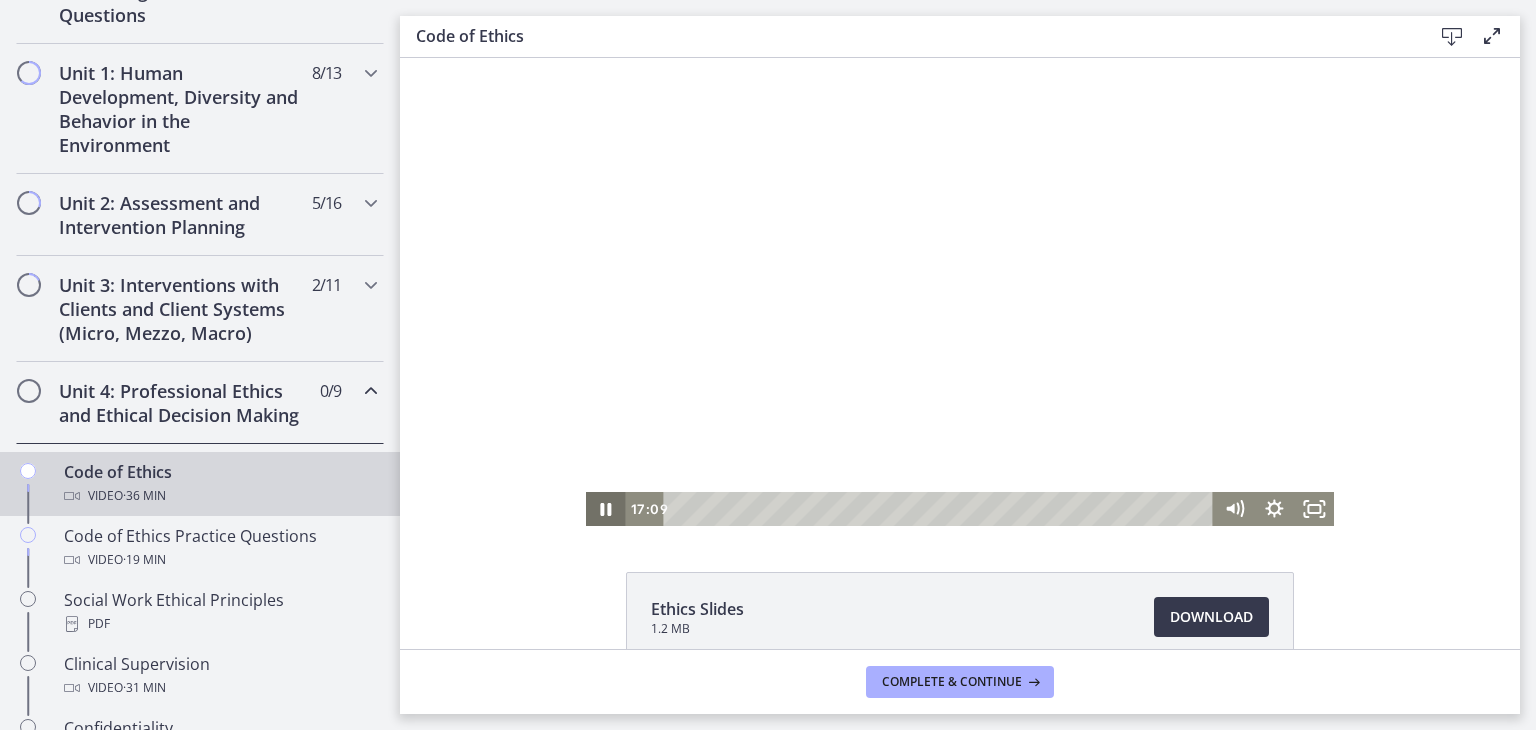 click 